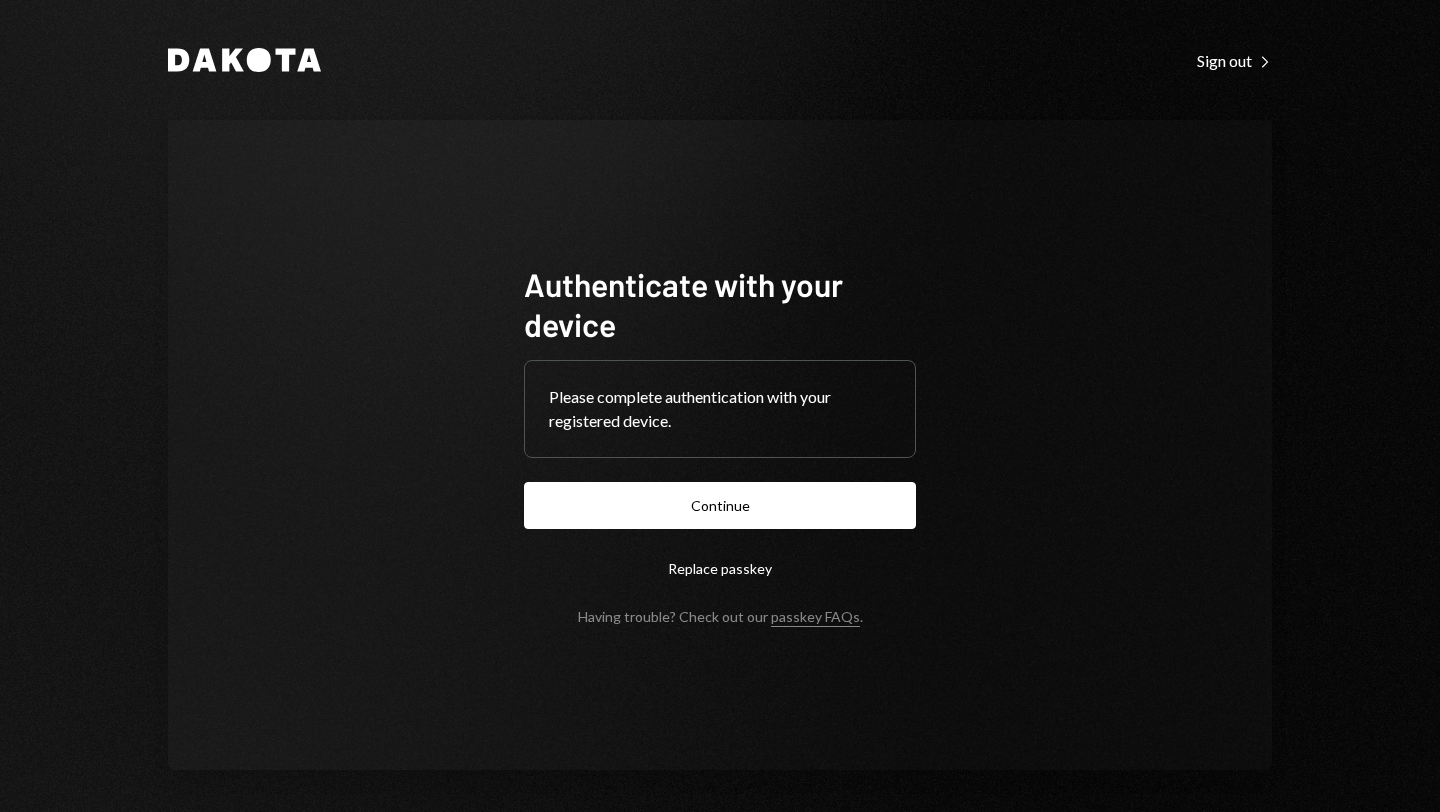 scroll, scrollTop: 0, scrollLeft: 0, axis: both 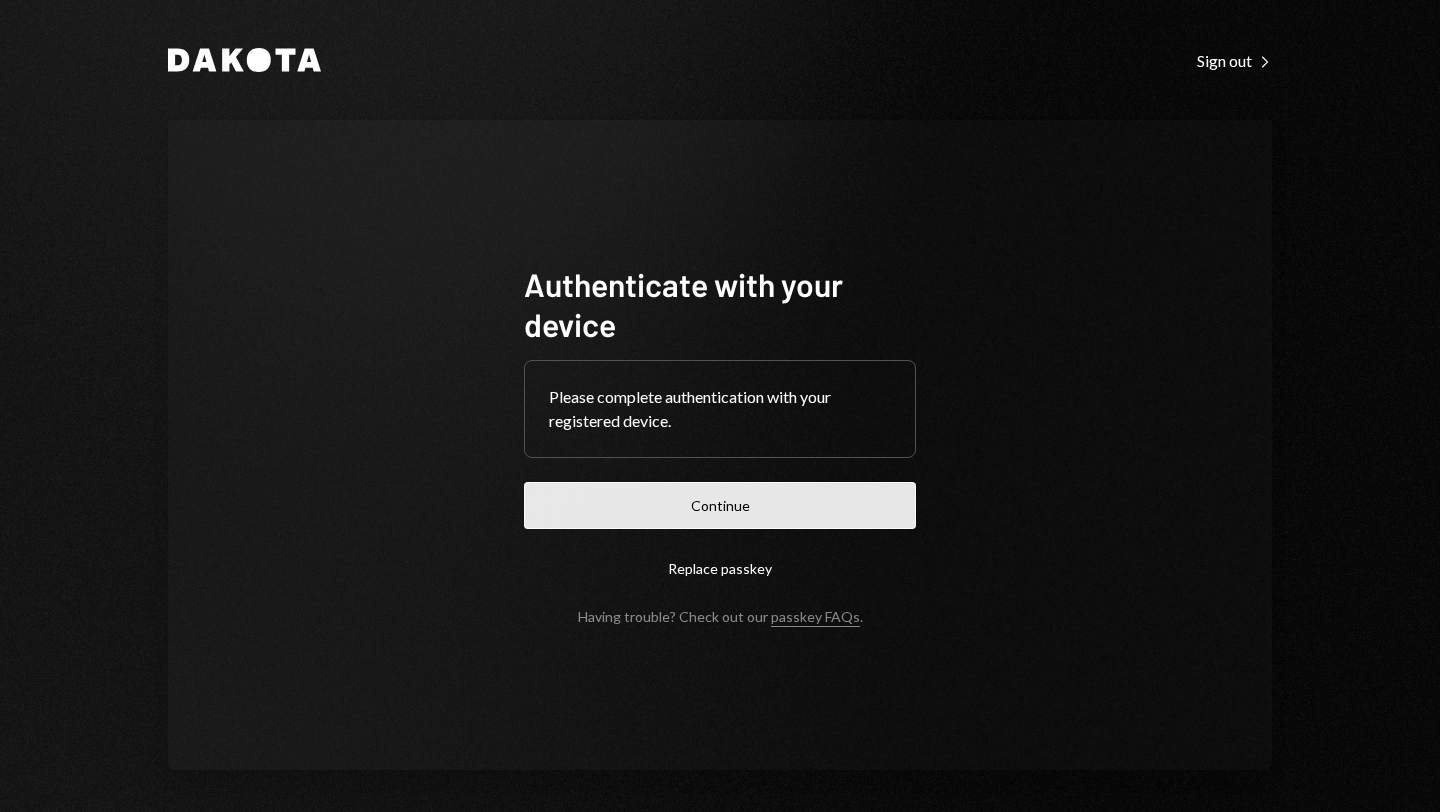 click on "Continue" at bounding box center [720, 505] 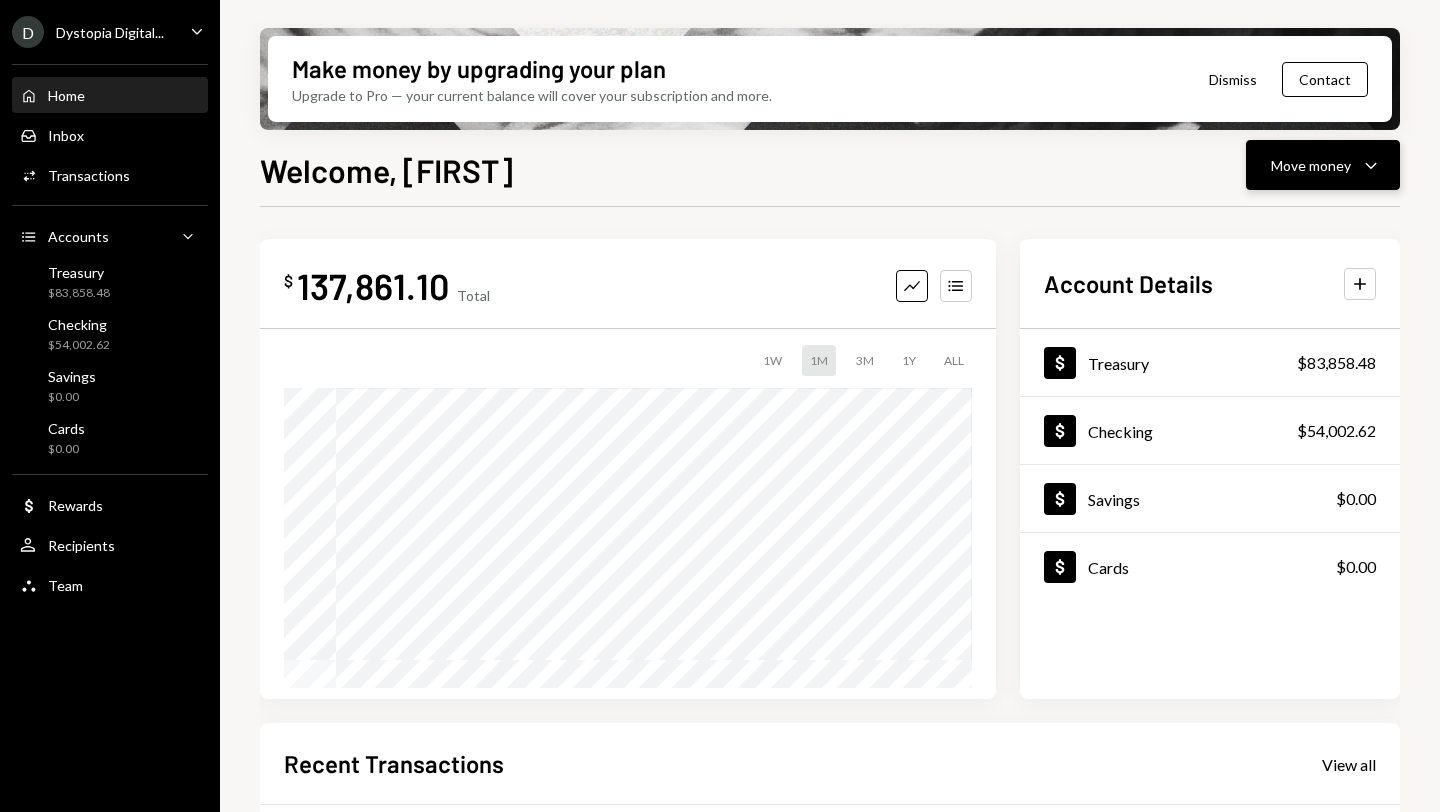 click on "Move money Caret Down" at bounding box center (1323, 165) 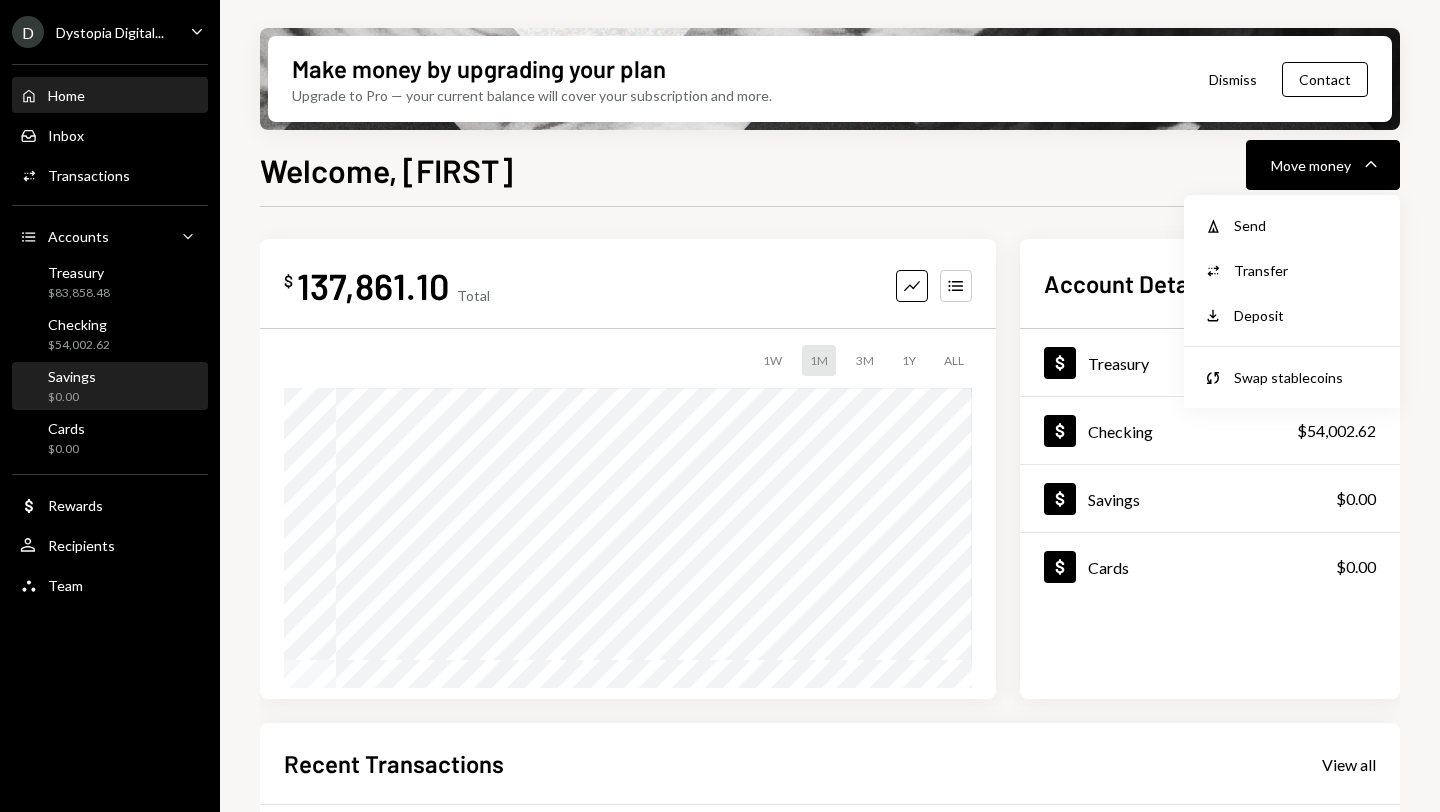click on "Savings" at bounding box center [72, 376] 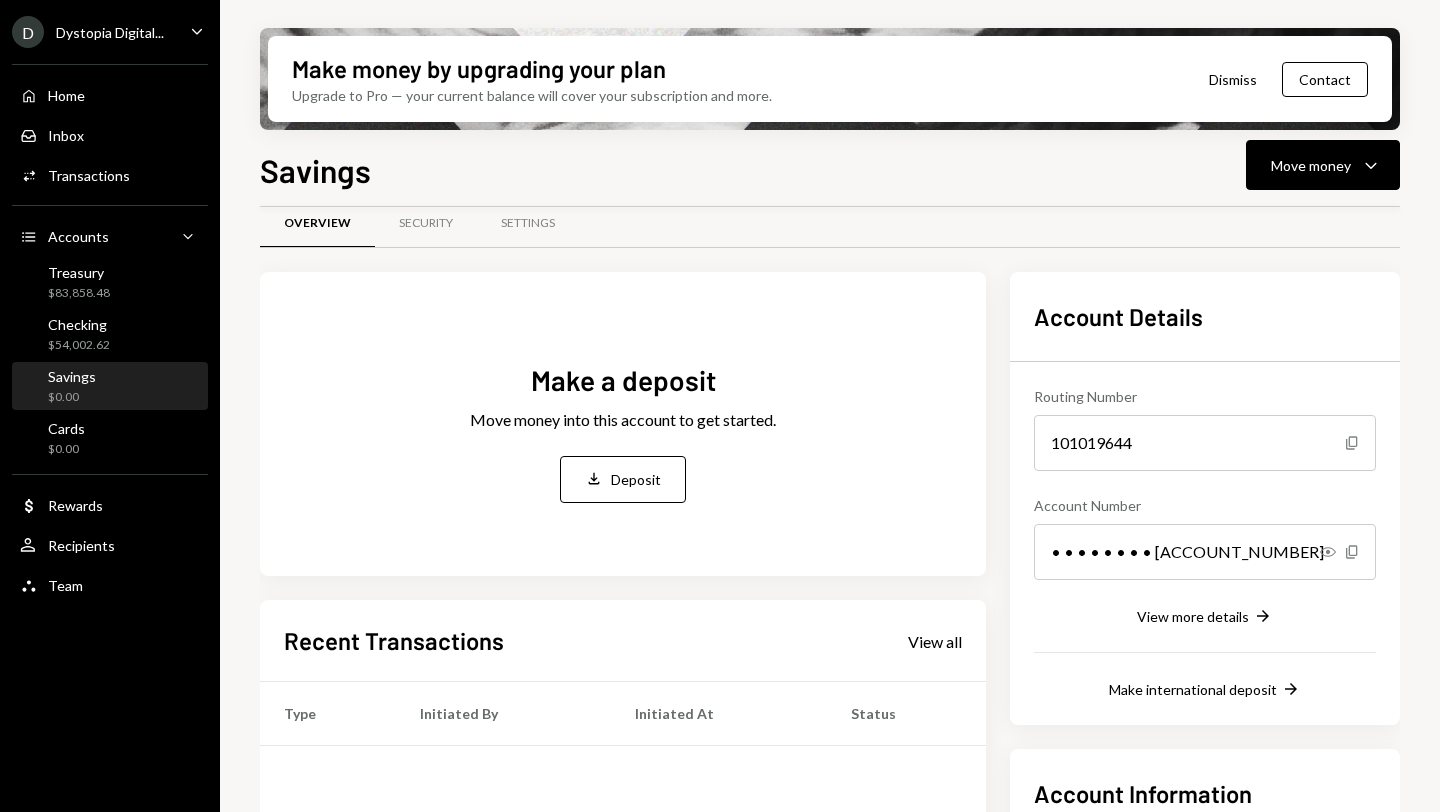 scroll, scrollTop: 13, scrollLeft: 0, axis: vertical 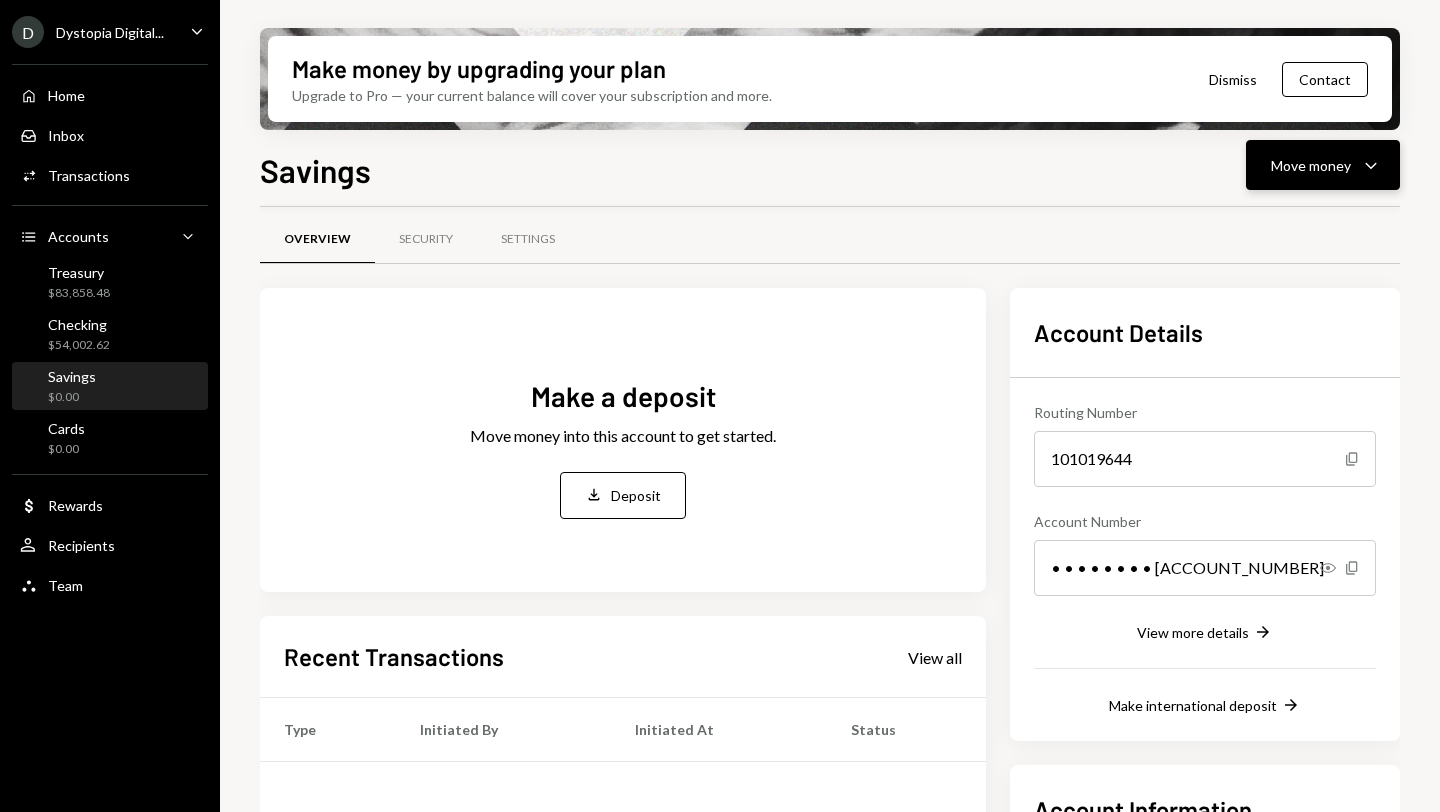 click on "Caret Down" 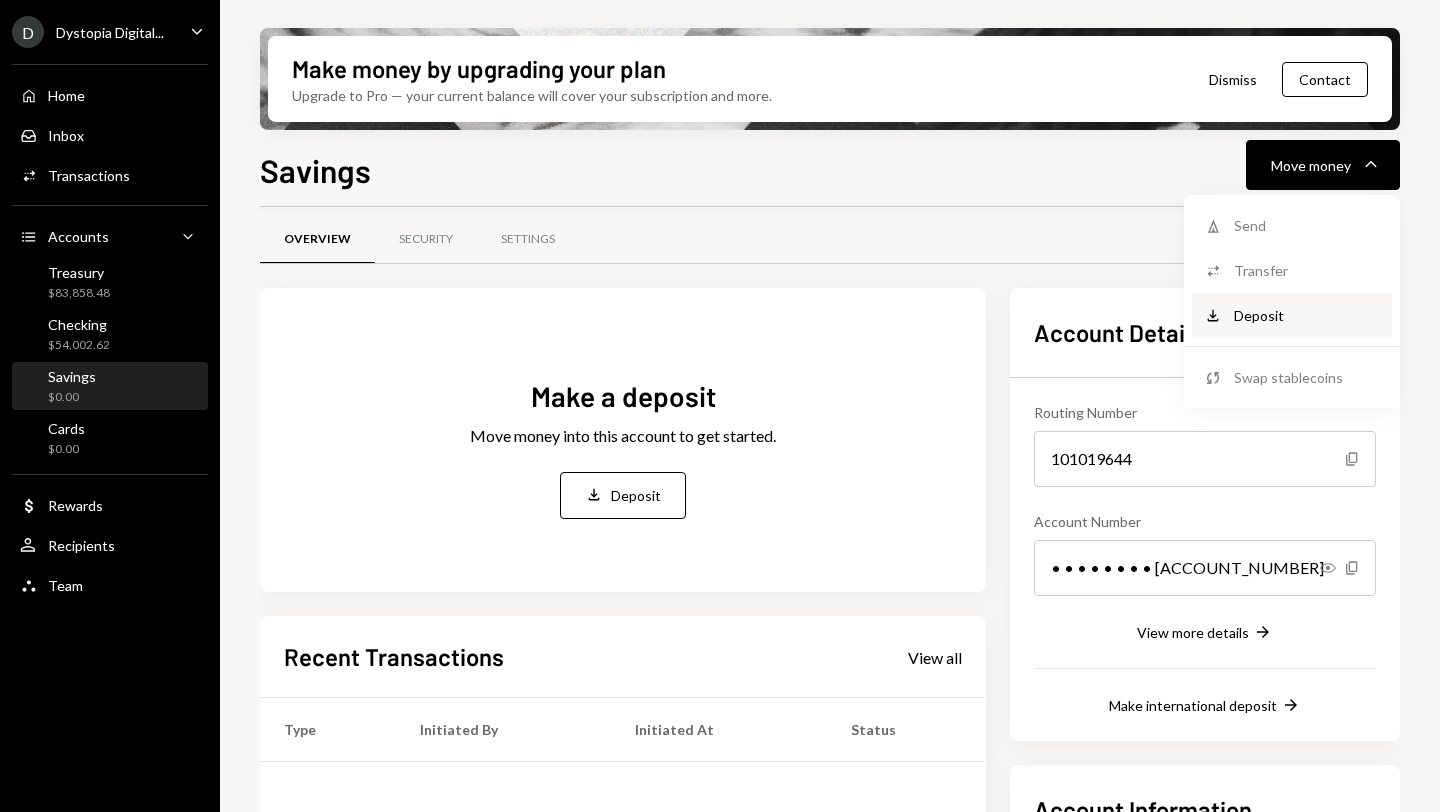 click on "Deposit" at bounding box center (1307, 315) 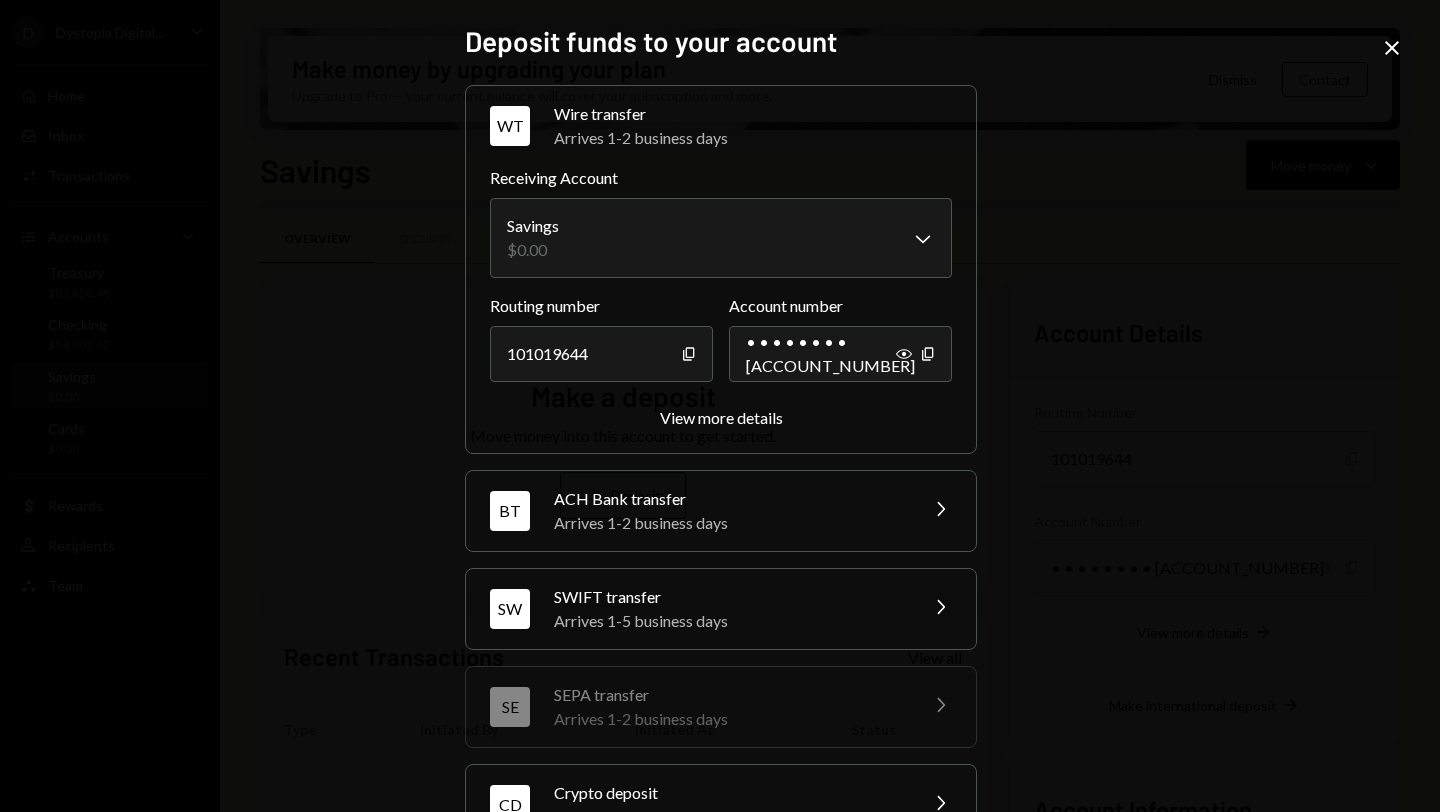 scroll, scrollTop: 162, scrollLeft: 0, axis: vertical 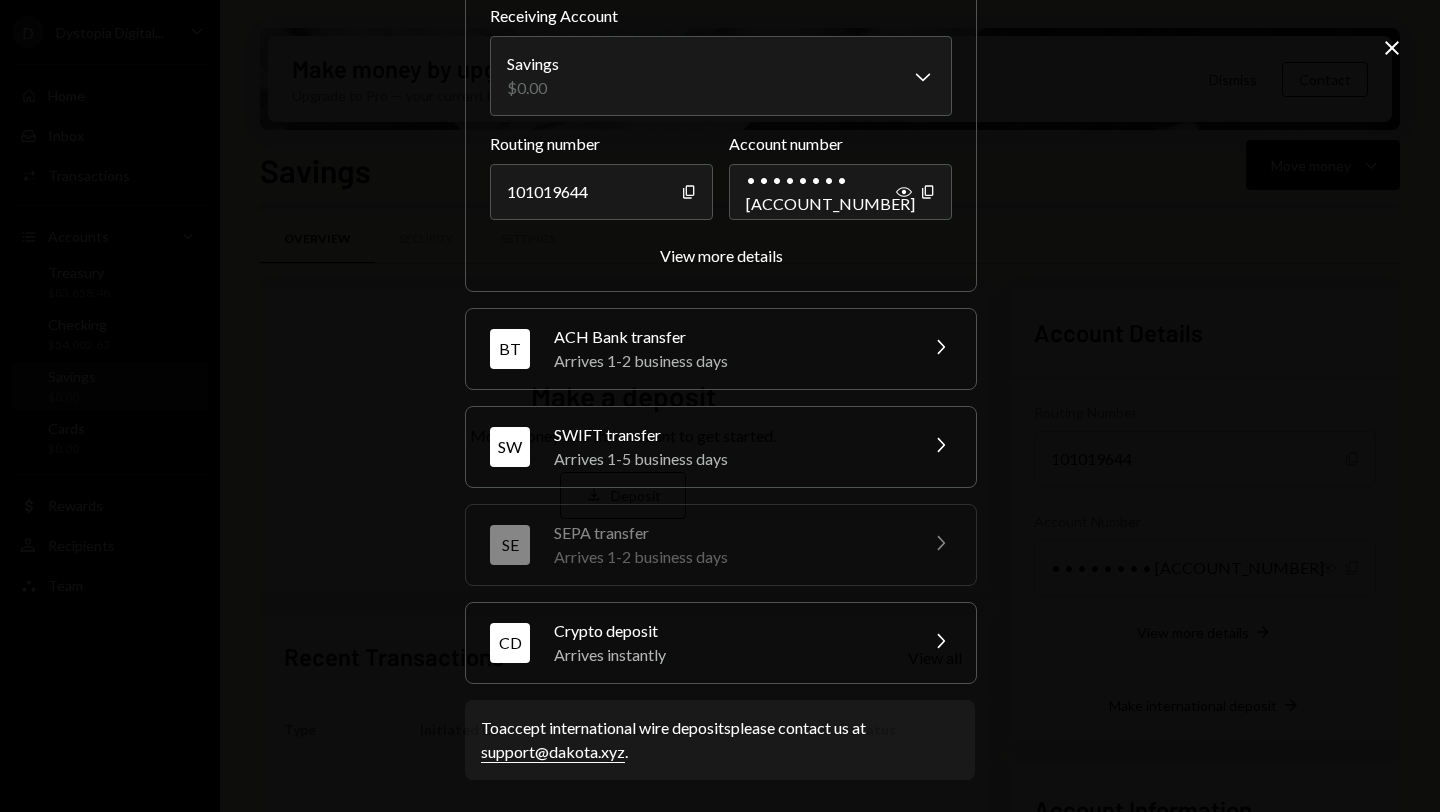 click on "Crypto deposit" at bounding box center (729, 631) 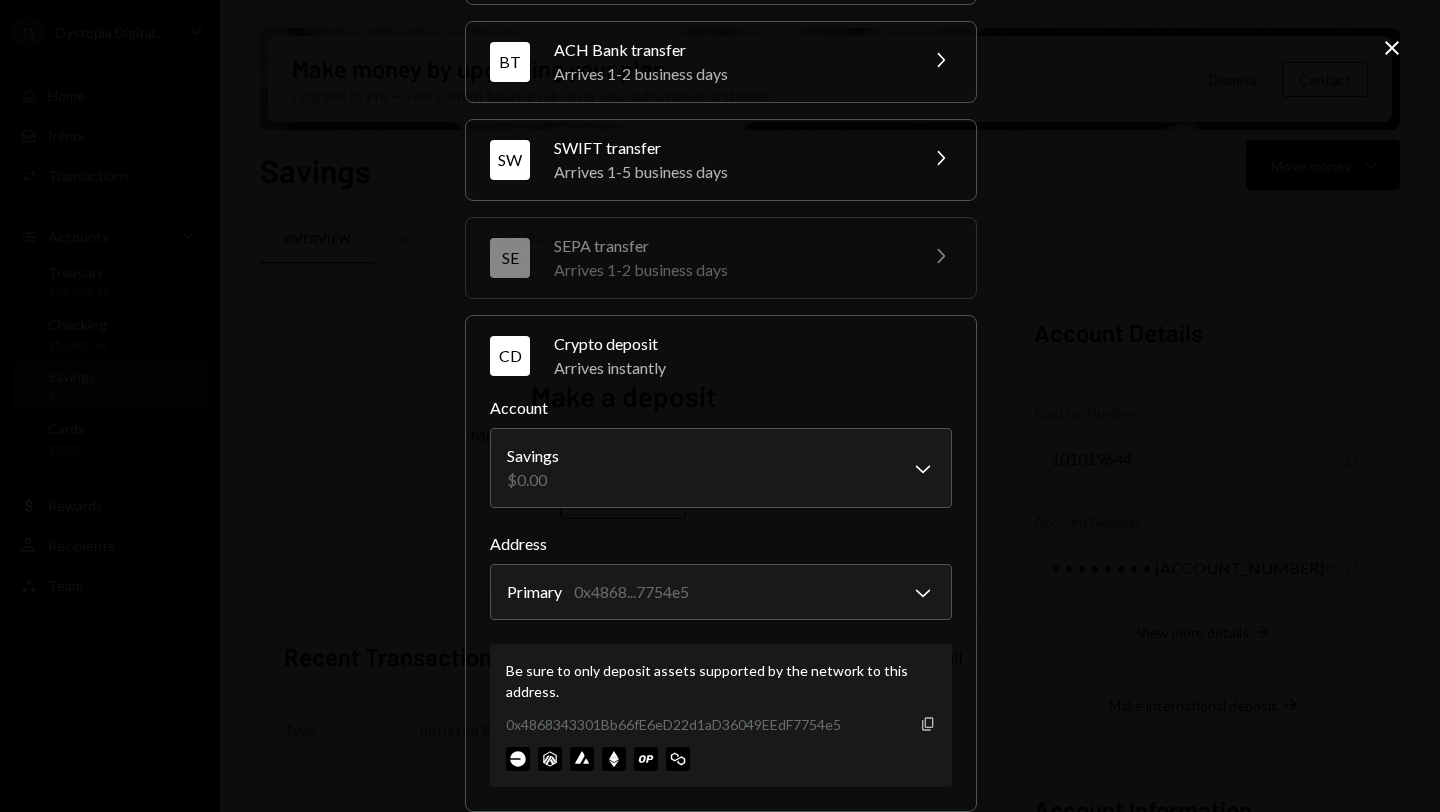 click on "Copy" 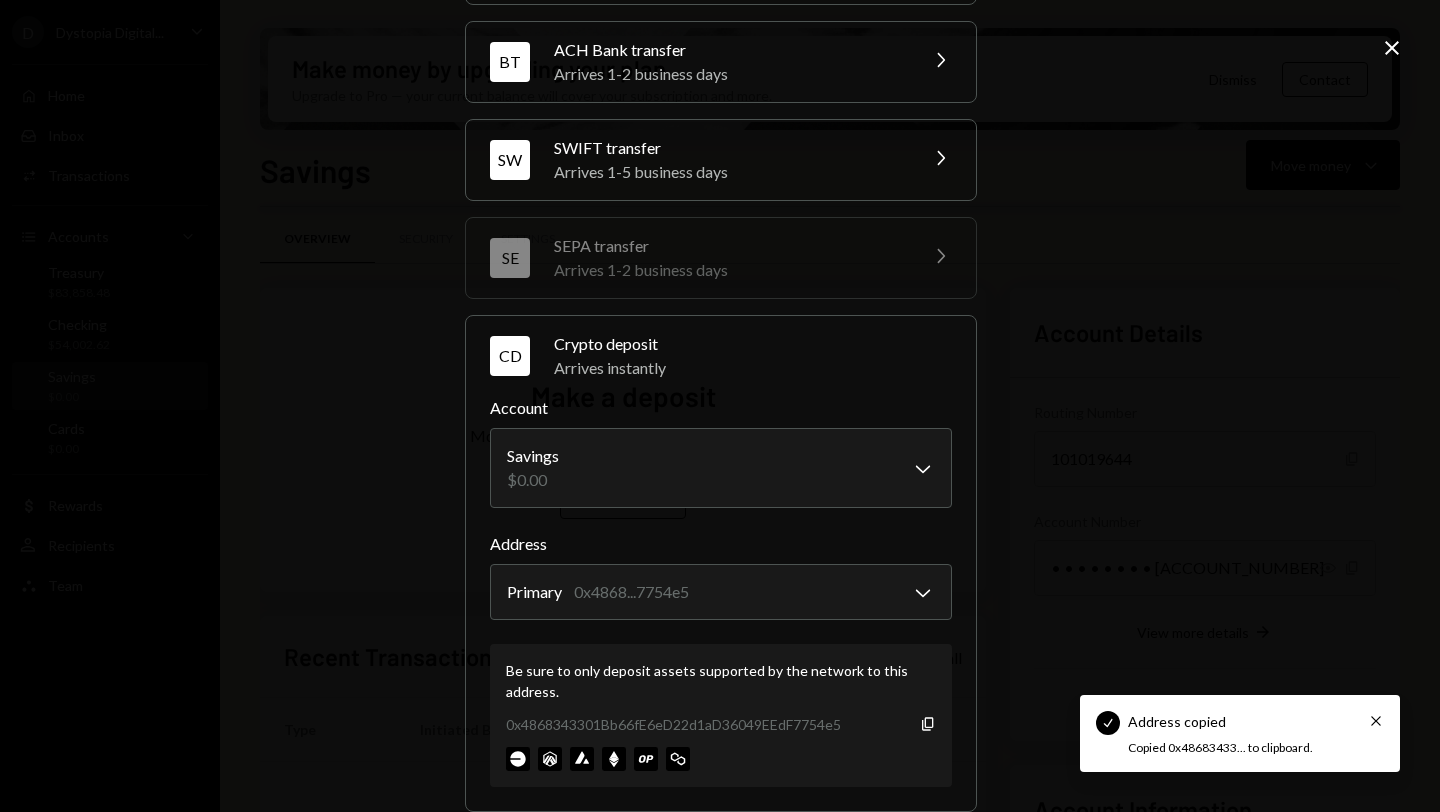 click on "Close" 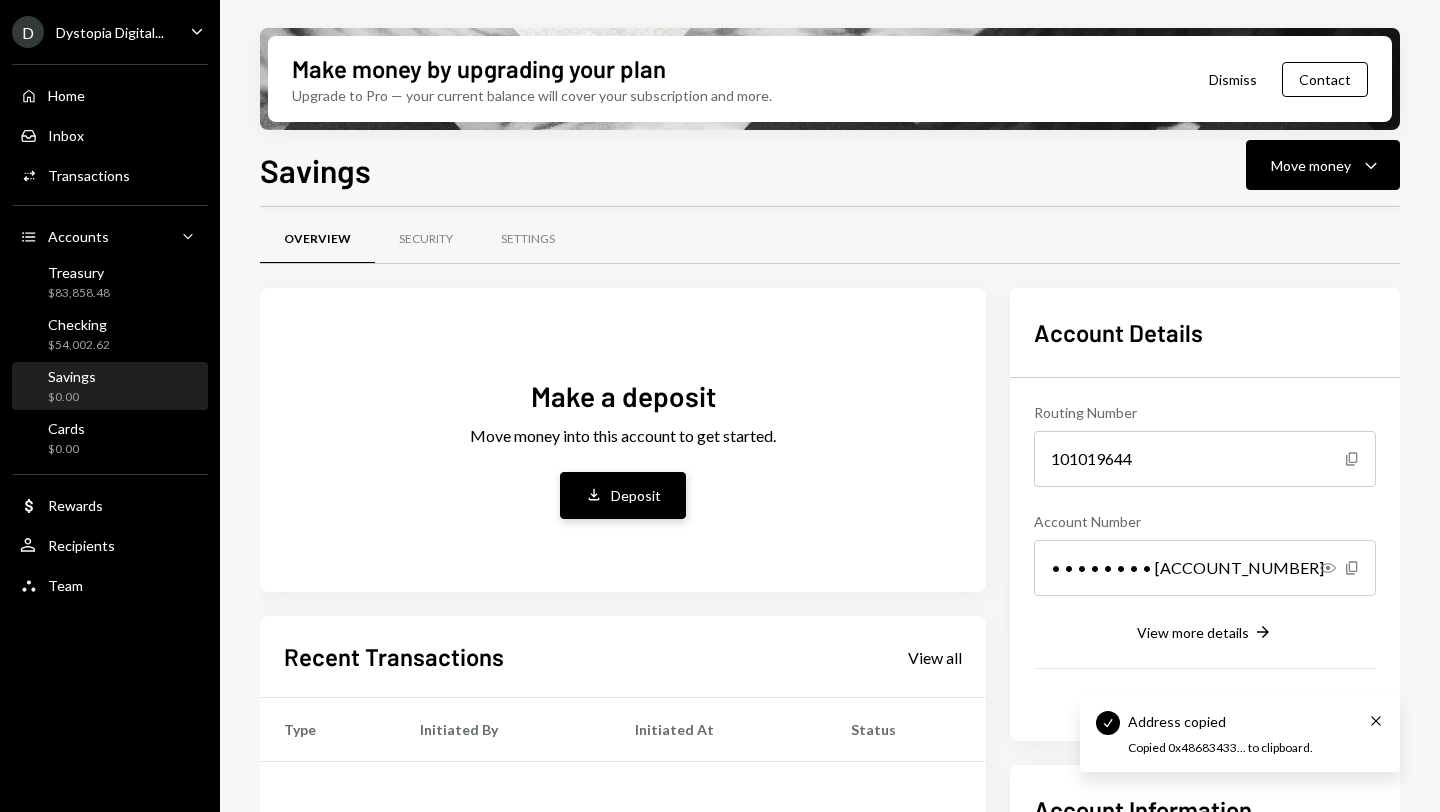 click on "Deposit" at bounding box center [636, 495] 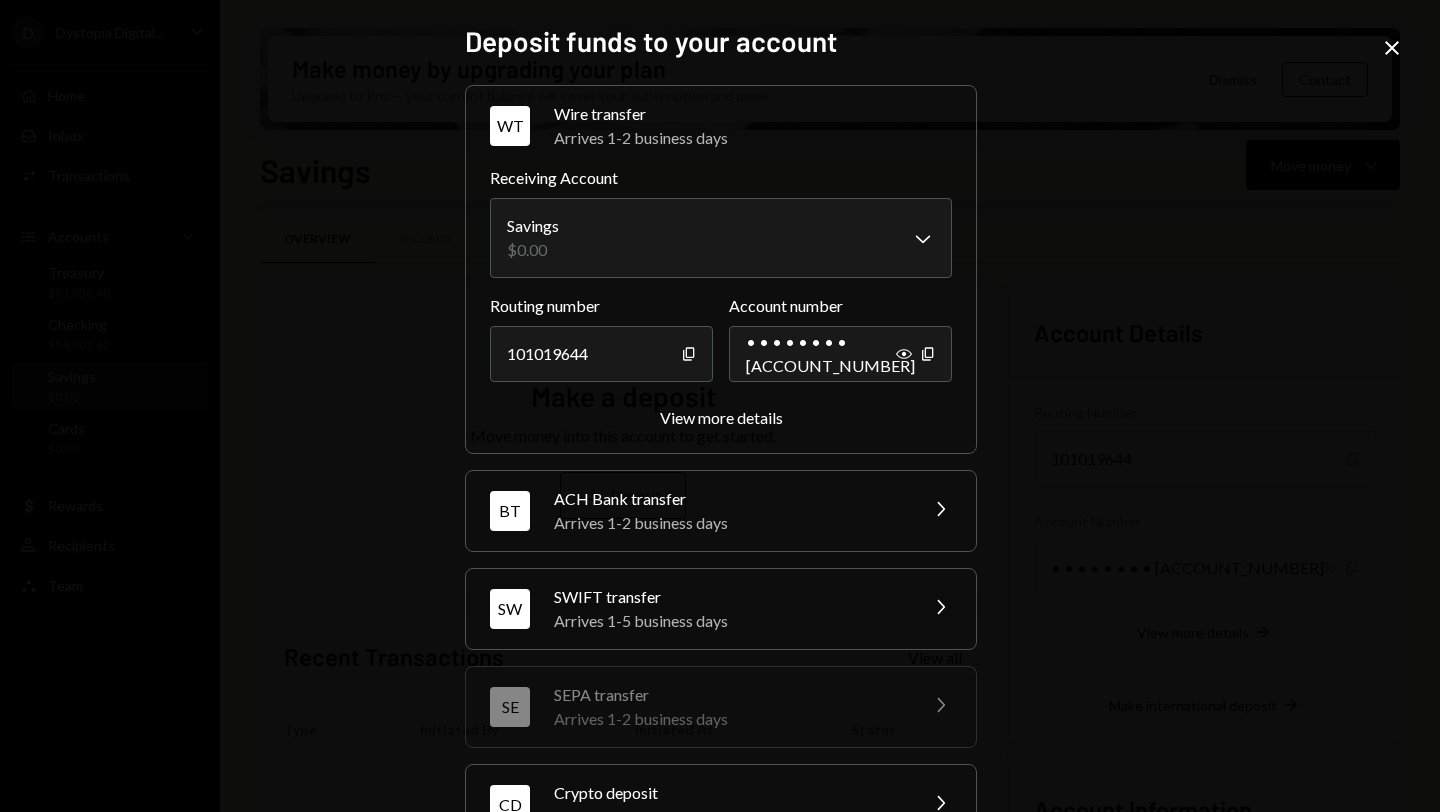 click on "Close" 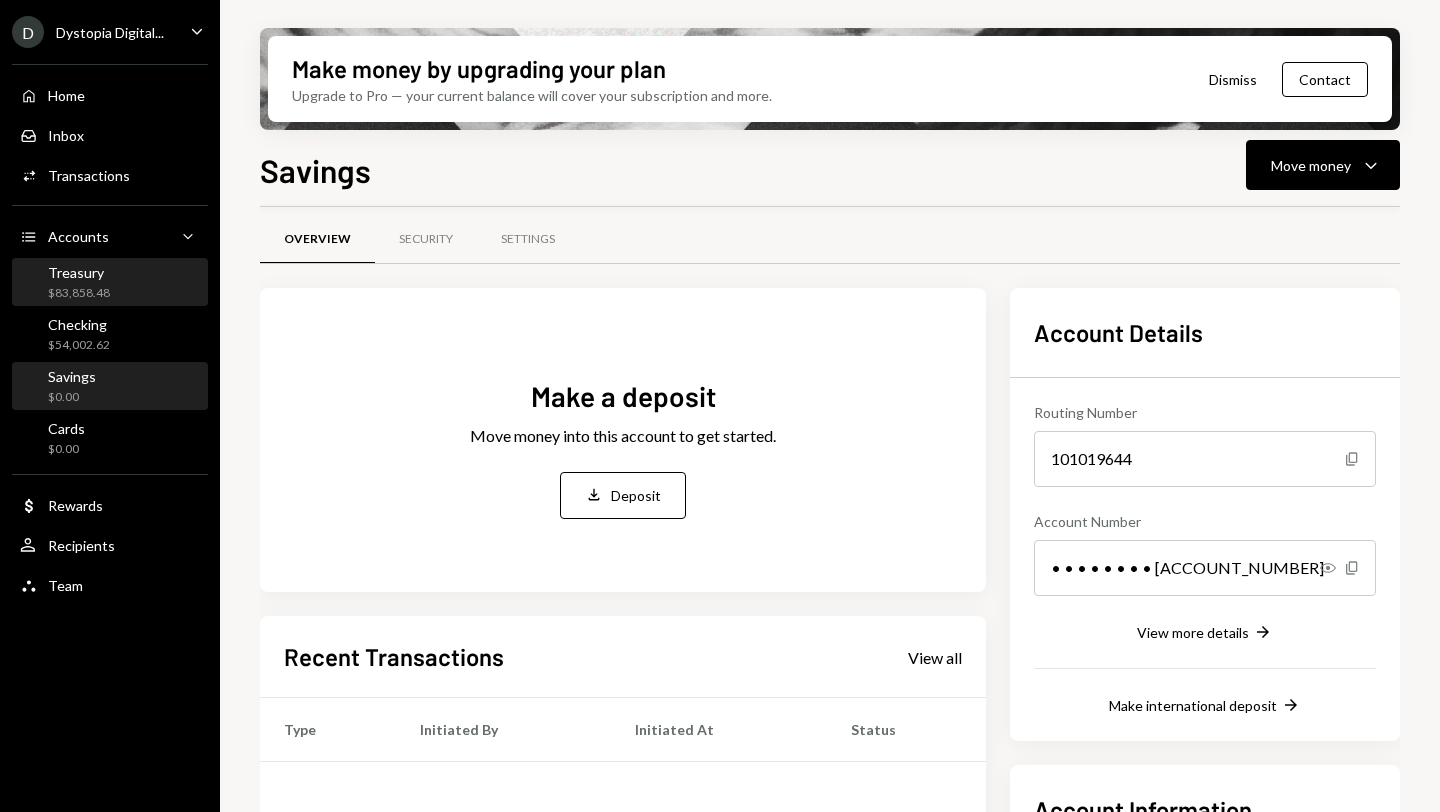 click on "$83,858.48" at bounding box center [79, 293] 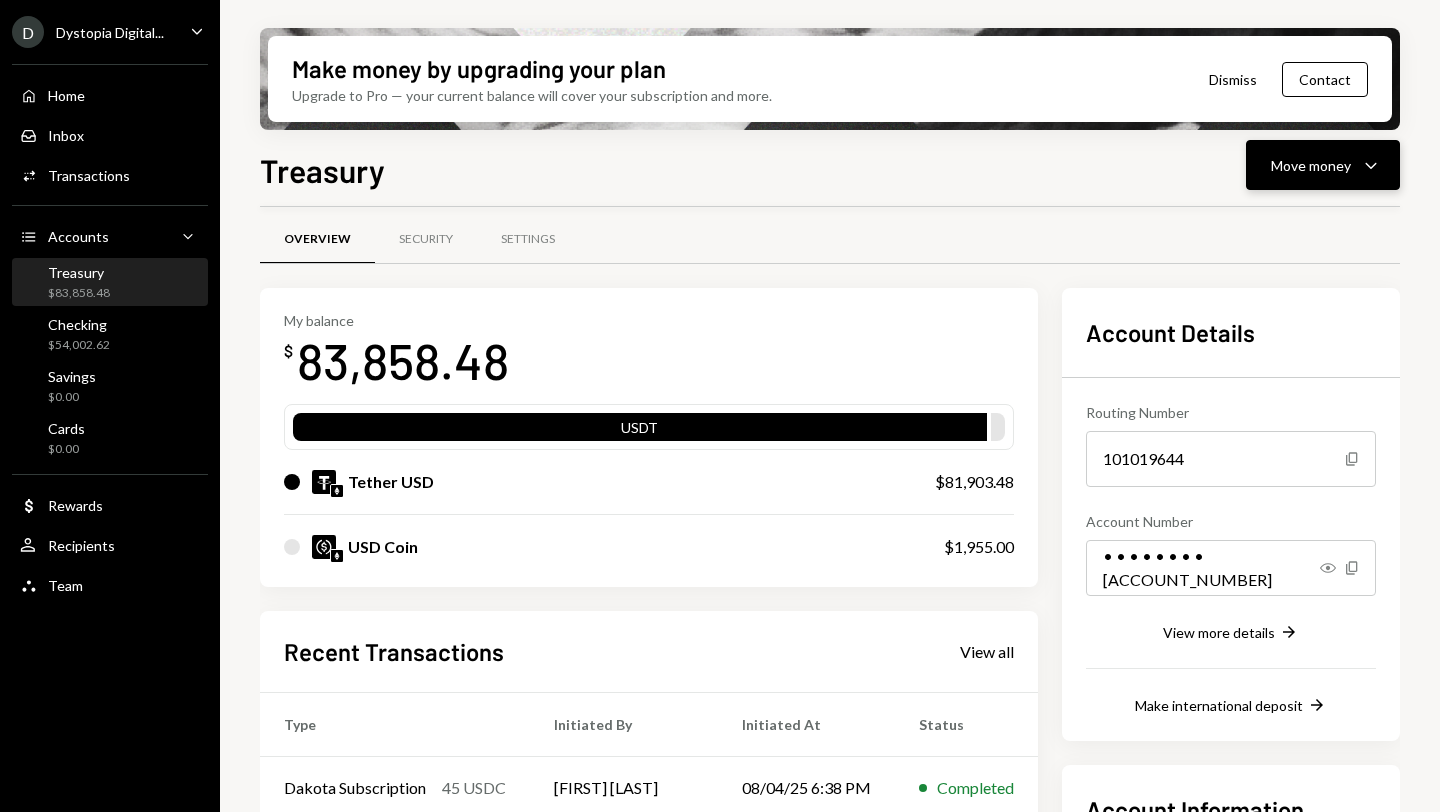 click on "Move money Caret Down" at bounding box center [1323, 165] 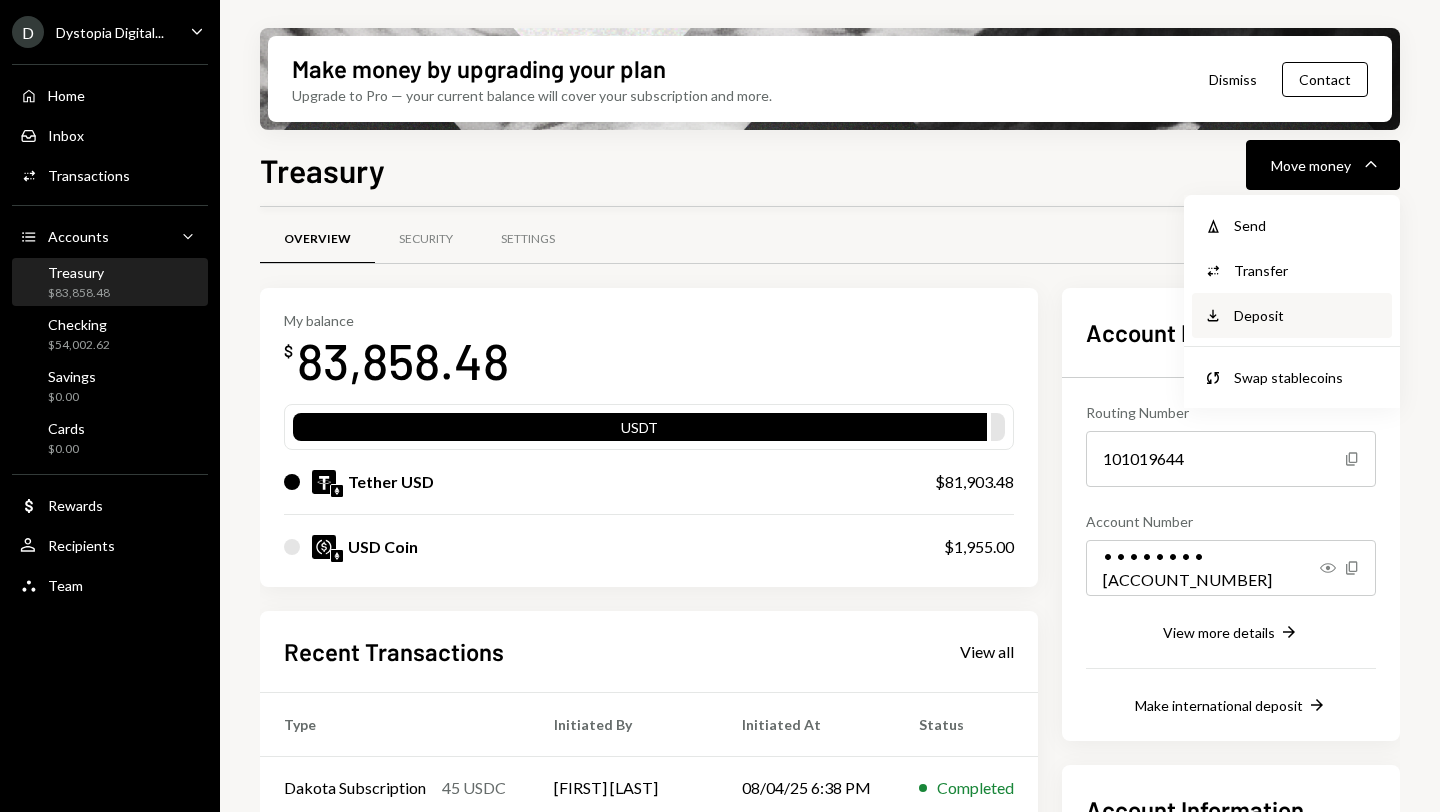 click on "Deposit Deposit" at bounding box center [1292, 315] 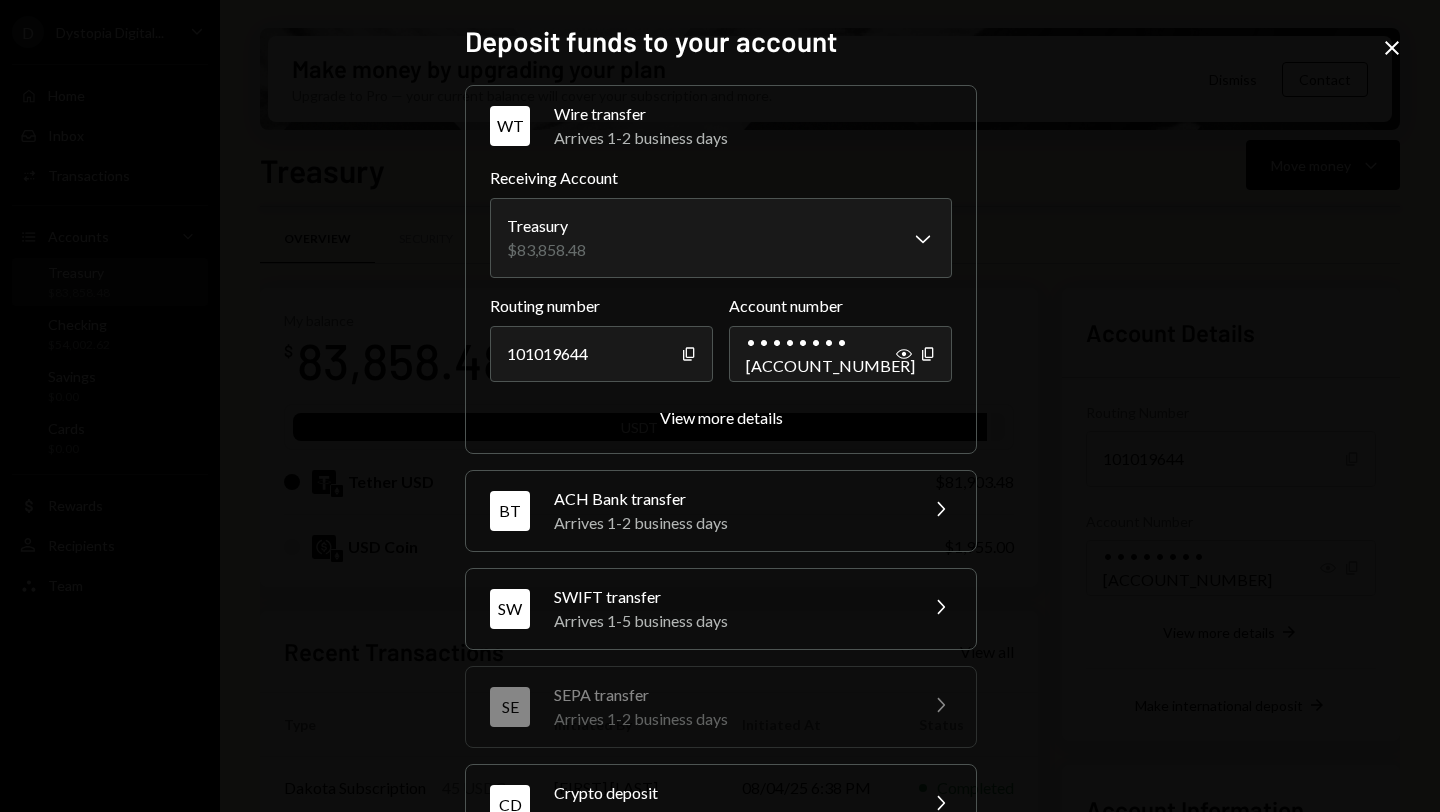scroll, scrollTop: 162, scrollLeft: 0, axis: vertical 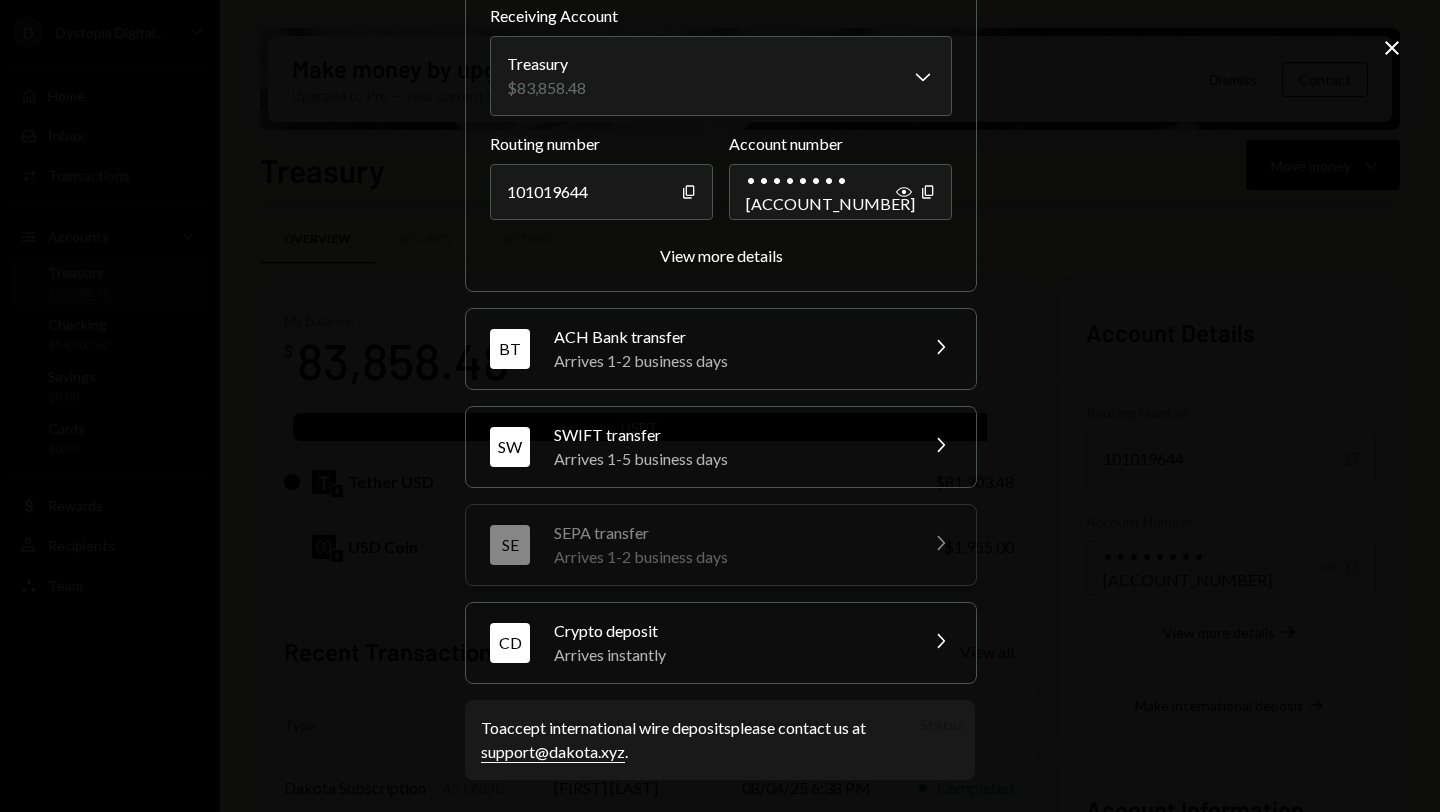 click on "CD Crypto deposit Arrives instantly Chevron Right" at bounding box center [721, 643] 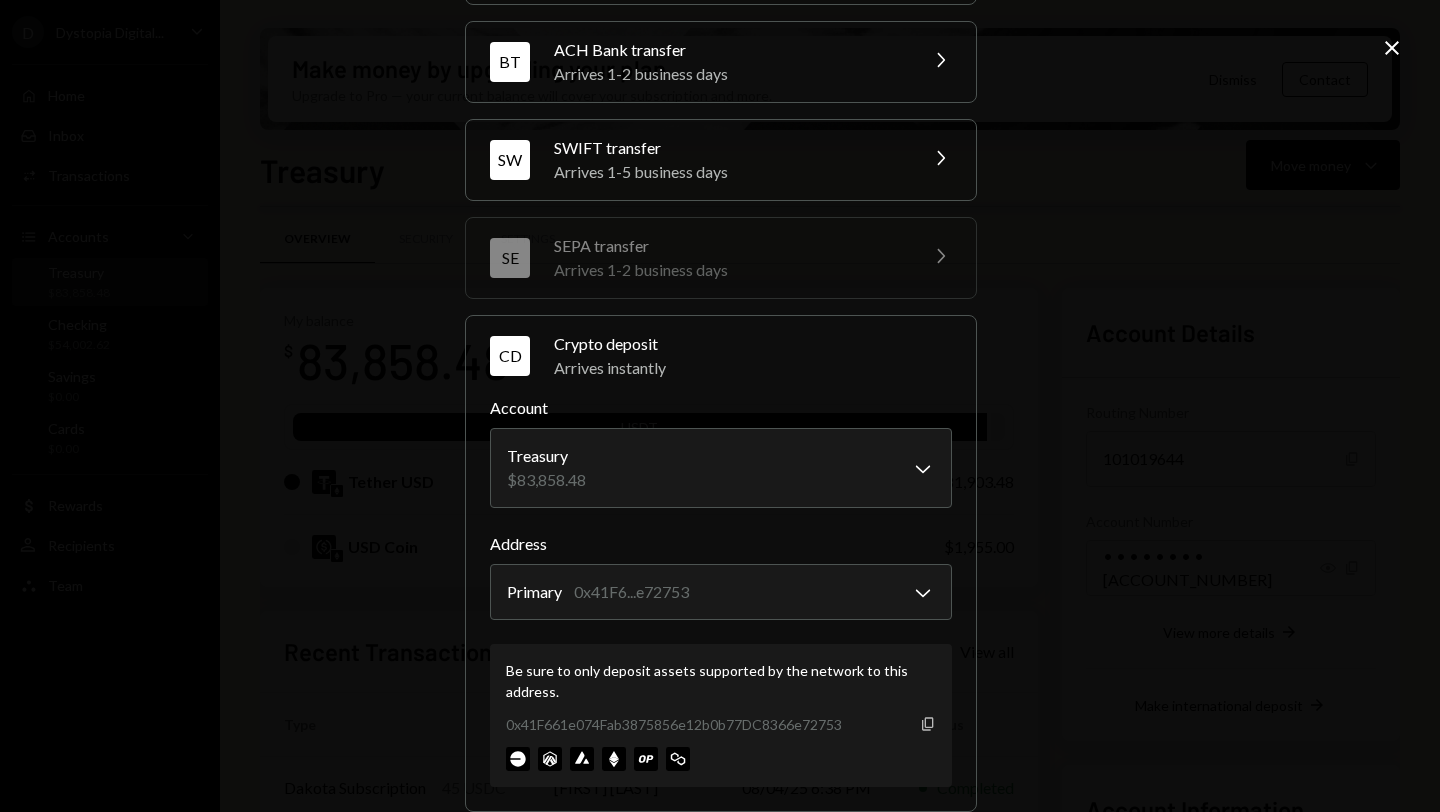 click on "Copy" 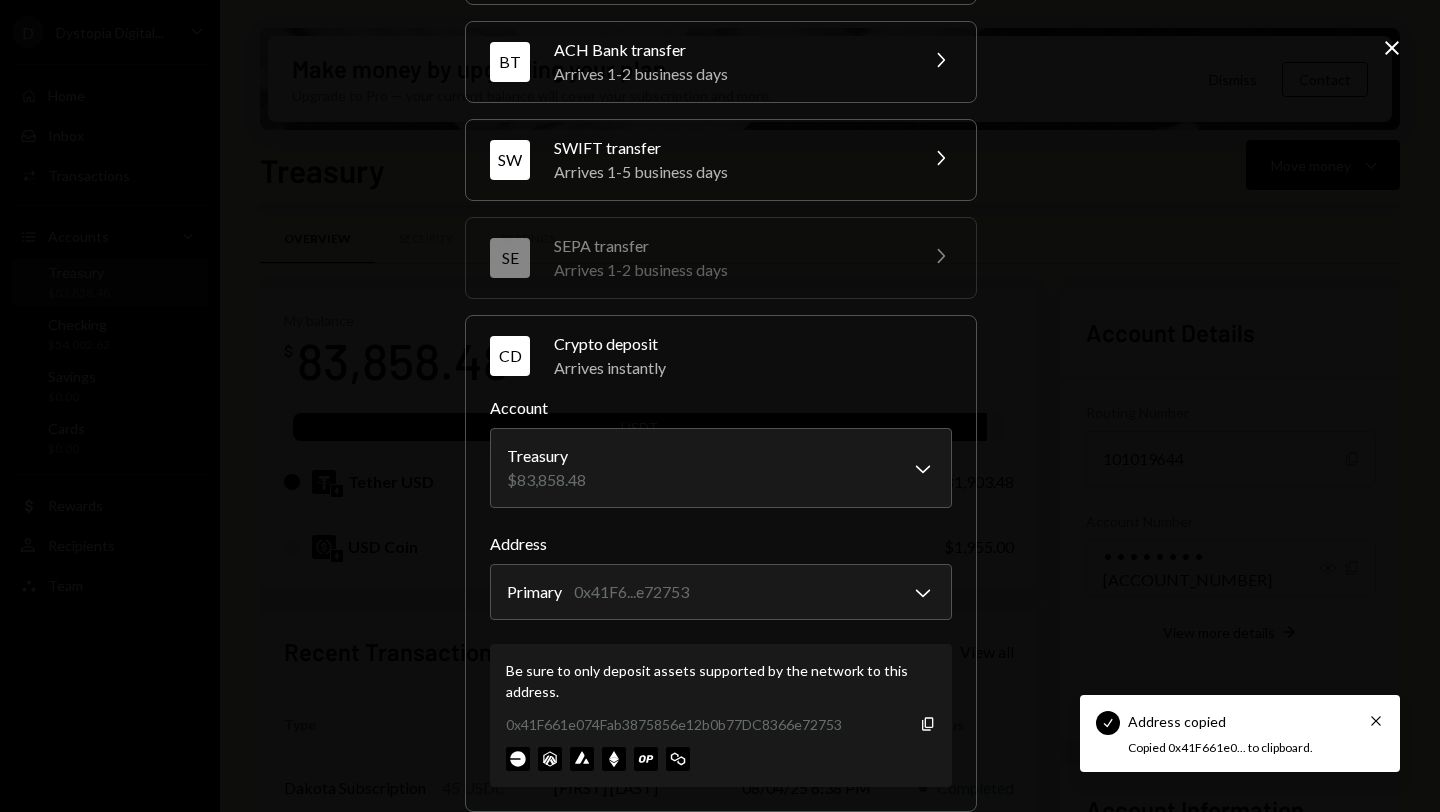 click on "Close" 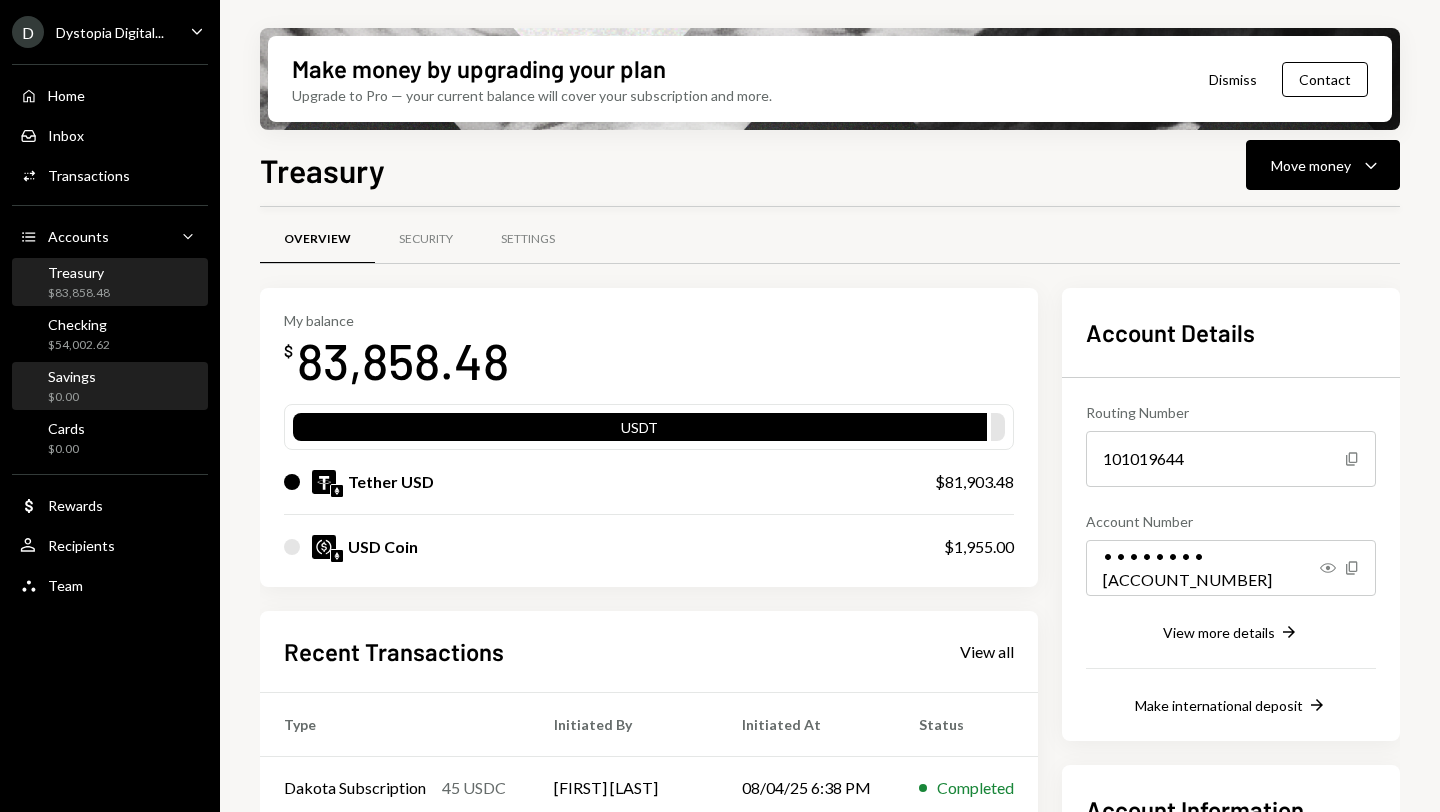 click on "Savings $0.00" at bounding box center (110, 387) 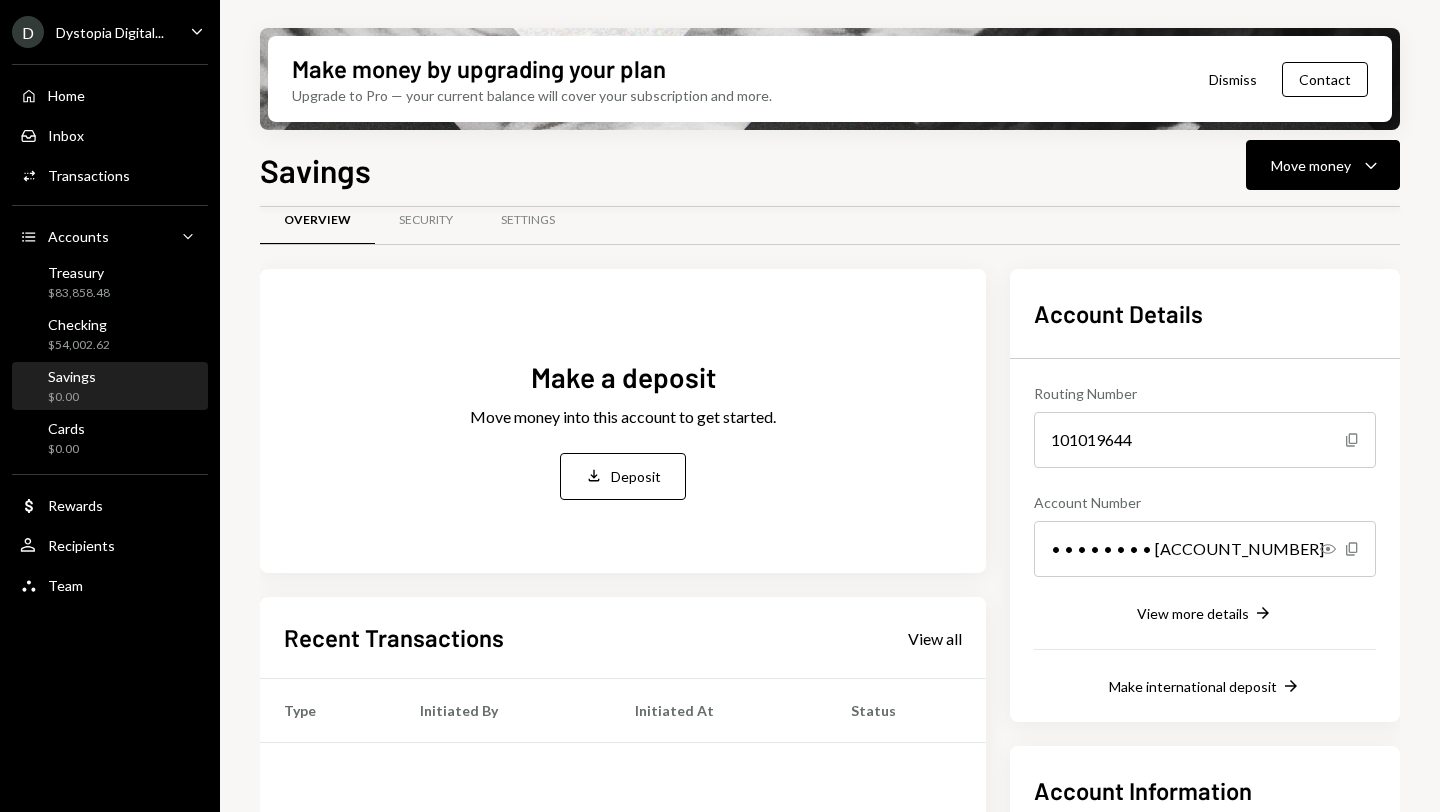 scroll, scrollTop: 0, scrollLeft: 0, axis: both 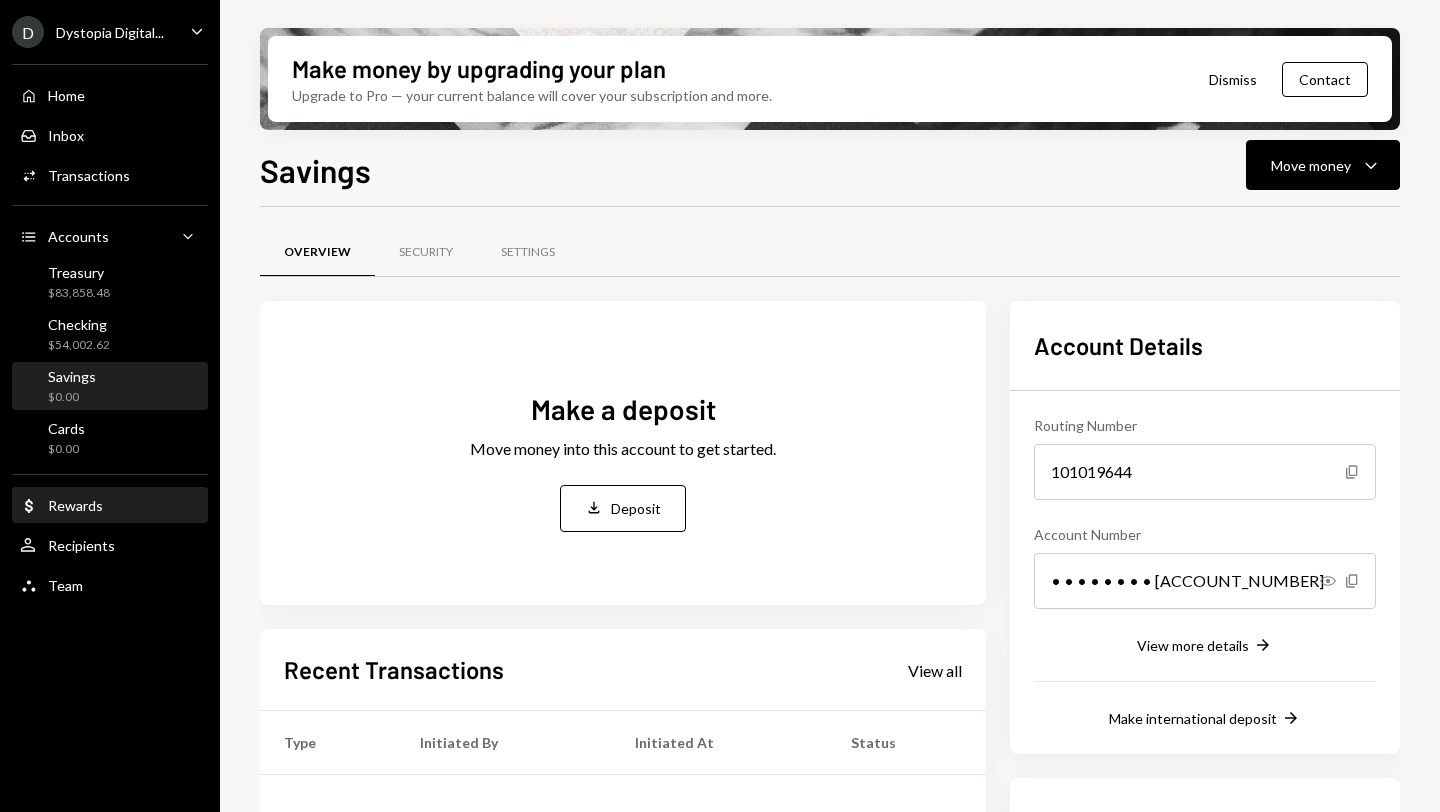 click on "Dollar Rewards" at bounding box center [110, 506] 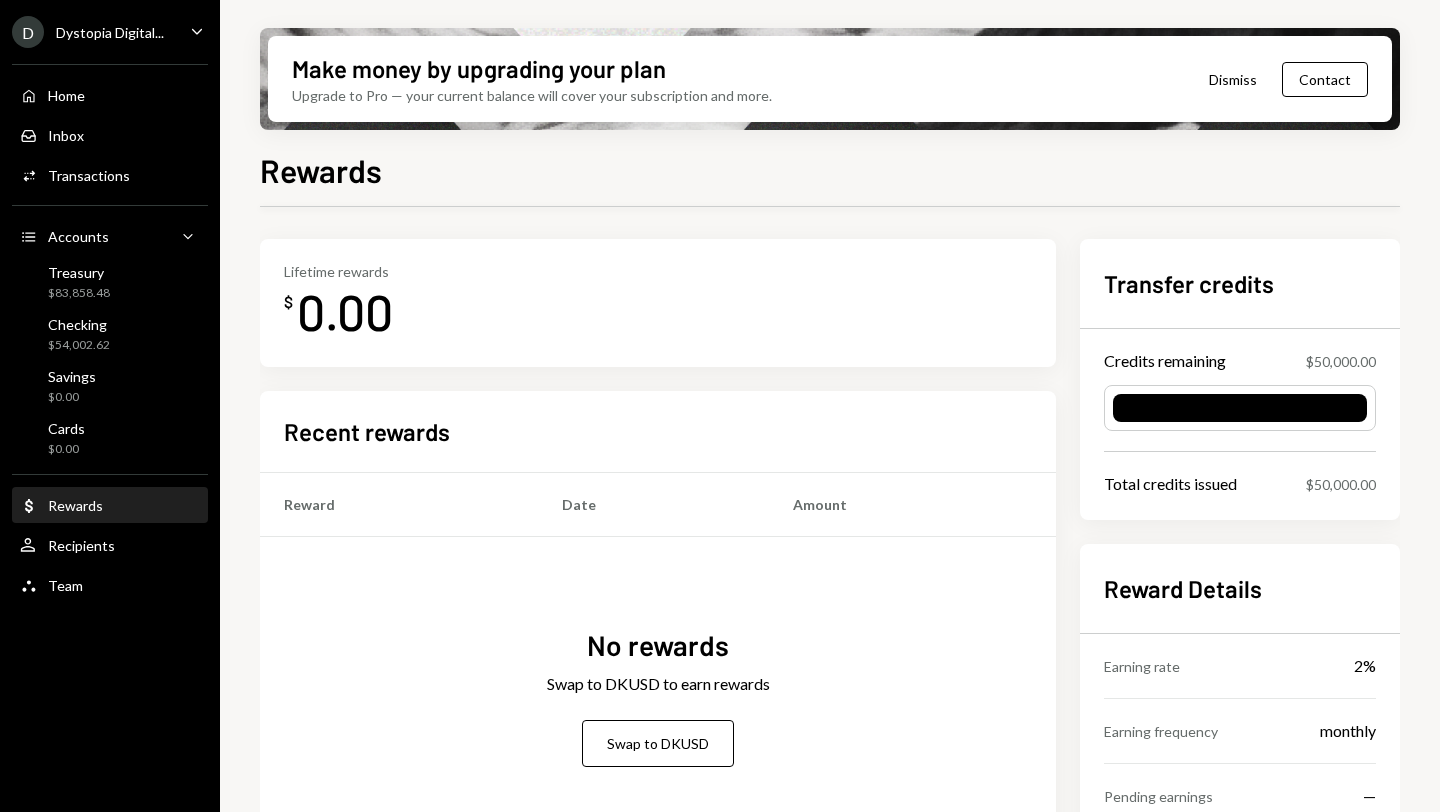 scroll, scrollTop: 146, scrollLeft: 0, axis: vertical 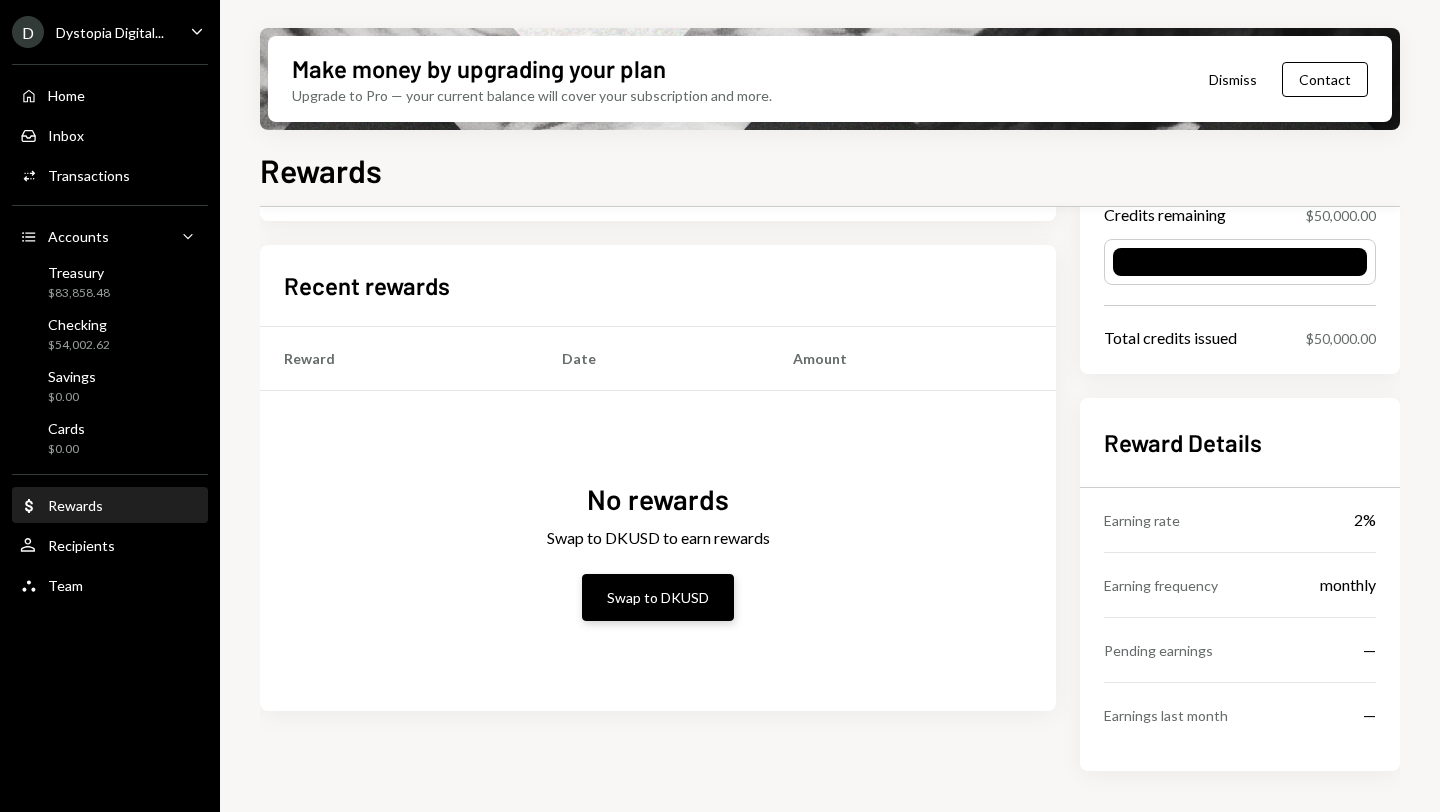 click on "Swap to DKUSD" at bounding box center [658, 597] 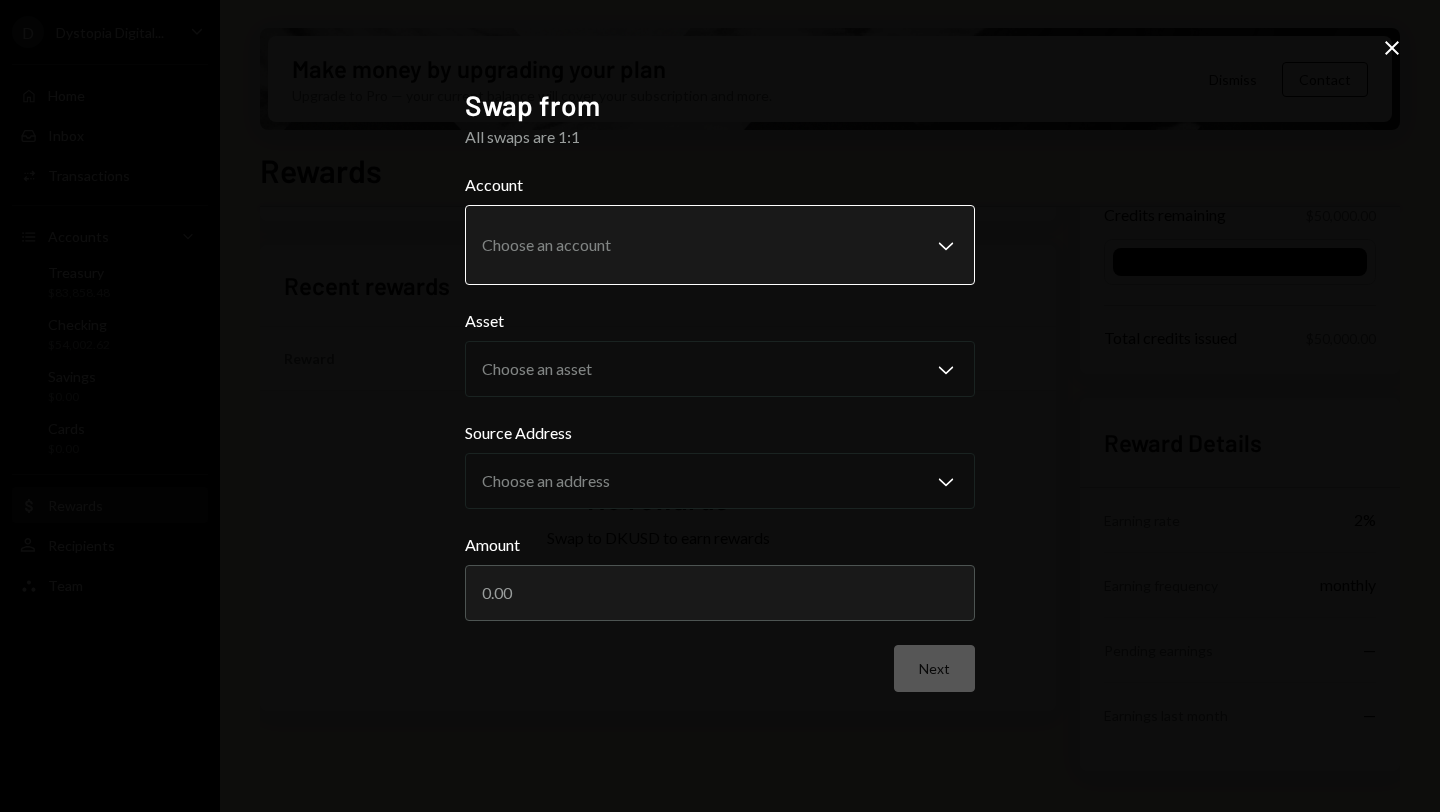 click on "**********" at bounding box center [720, 406] 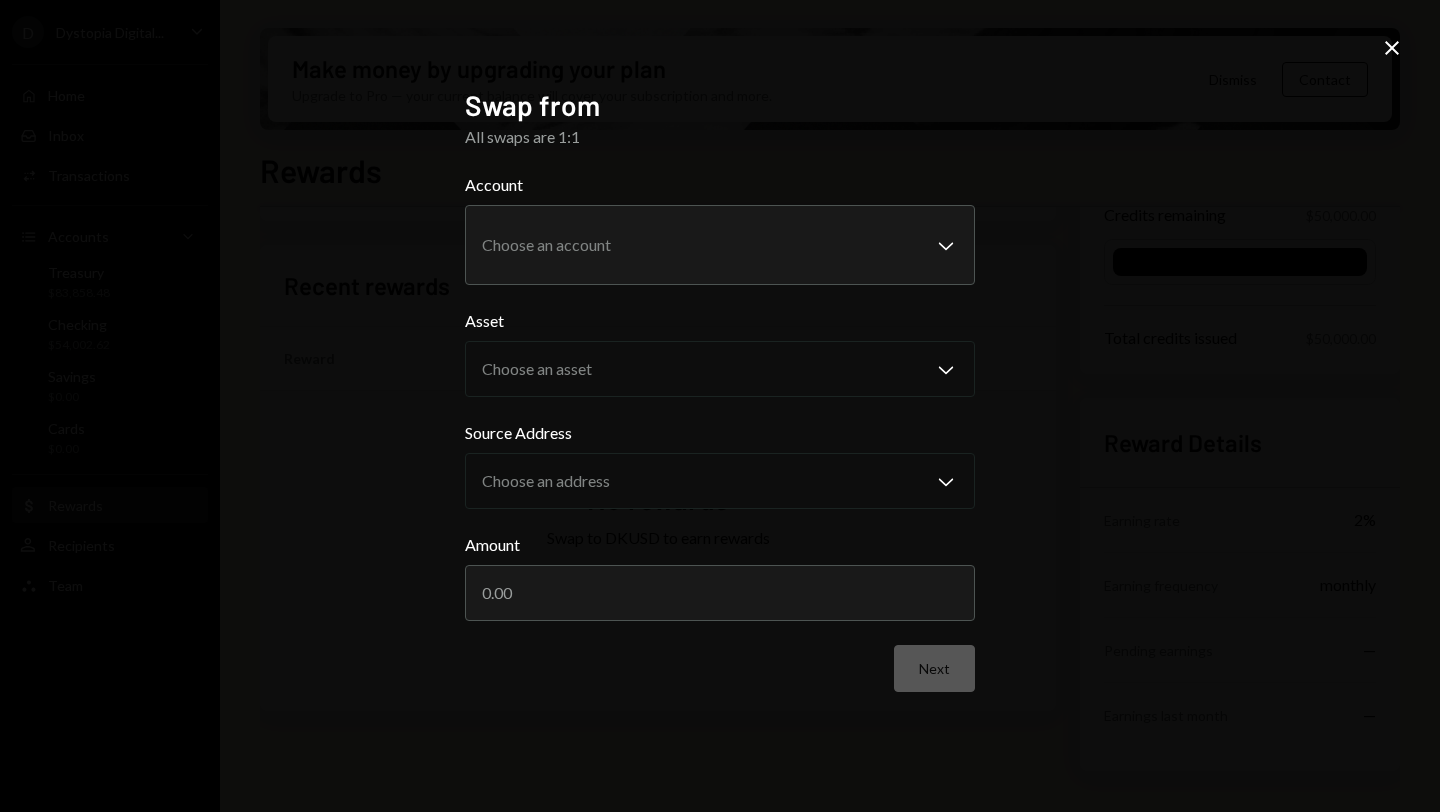 click on "**********" at bounding box center (720, 406) 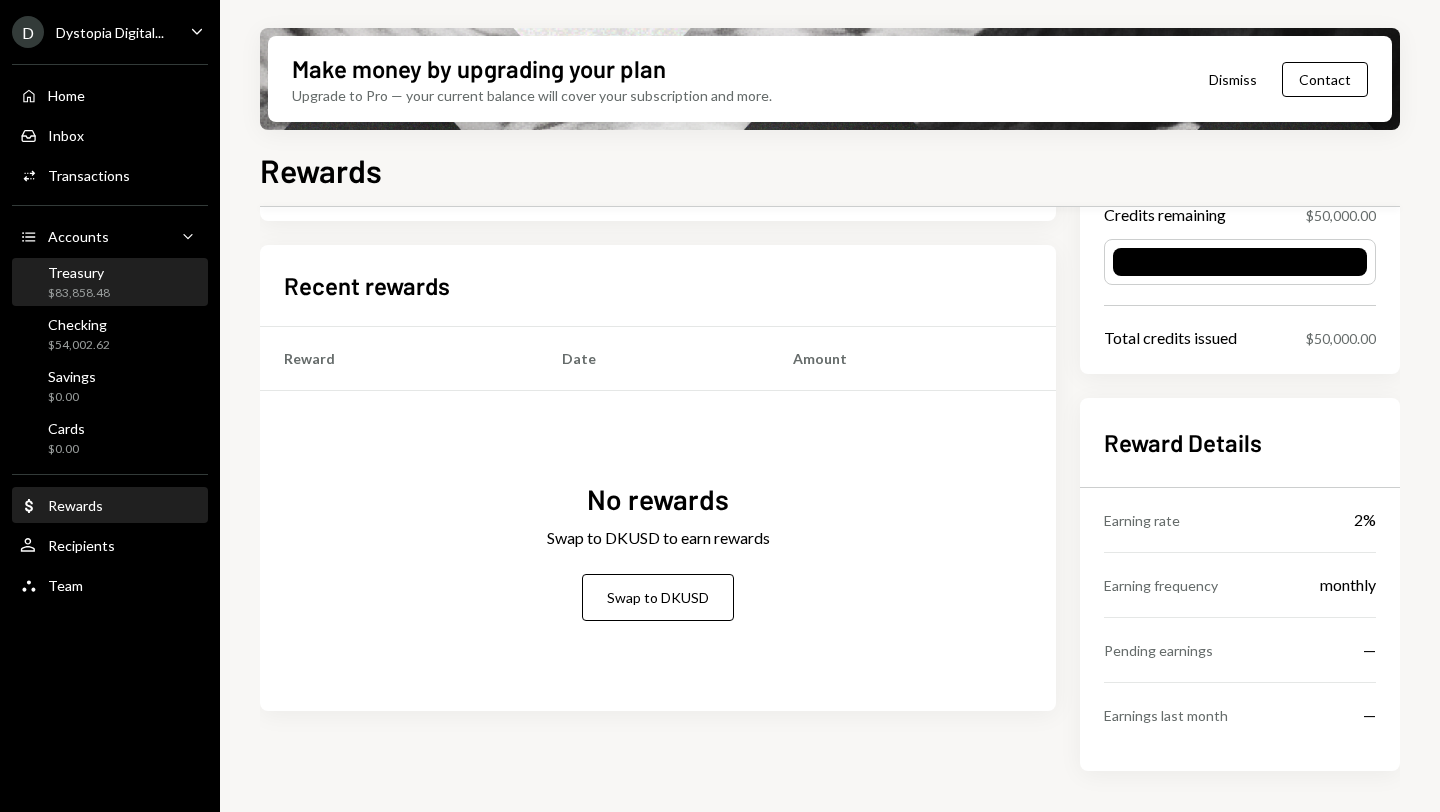 click on "Treasury $83,858.48" at bounding box center (110, 283) 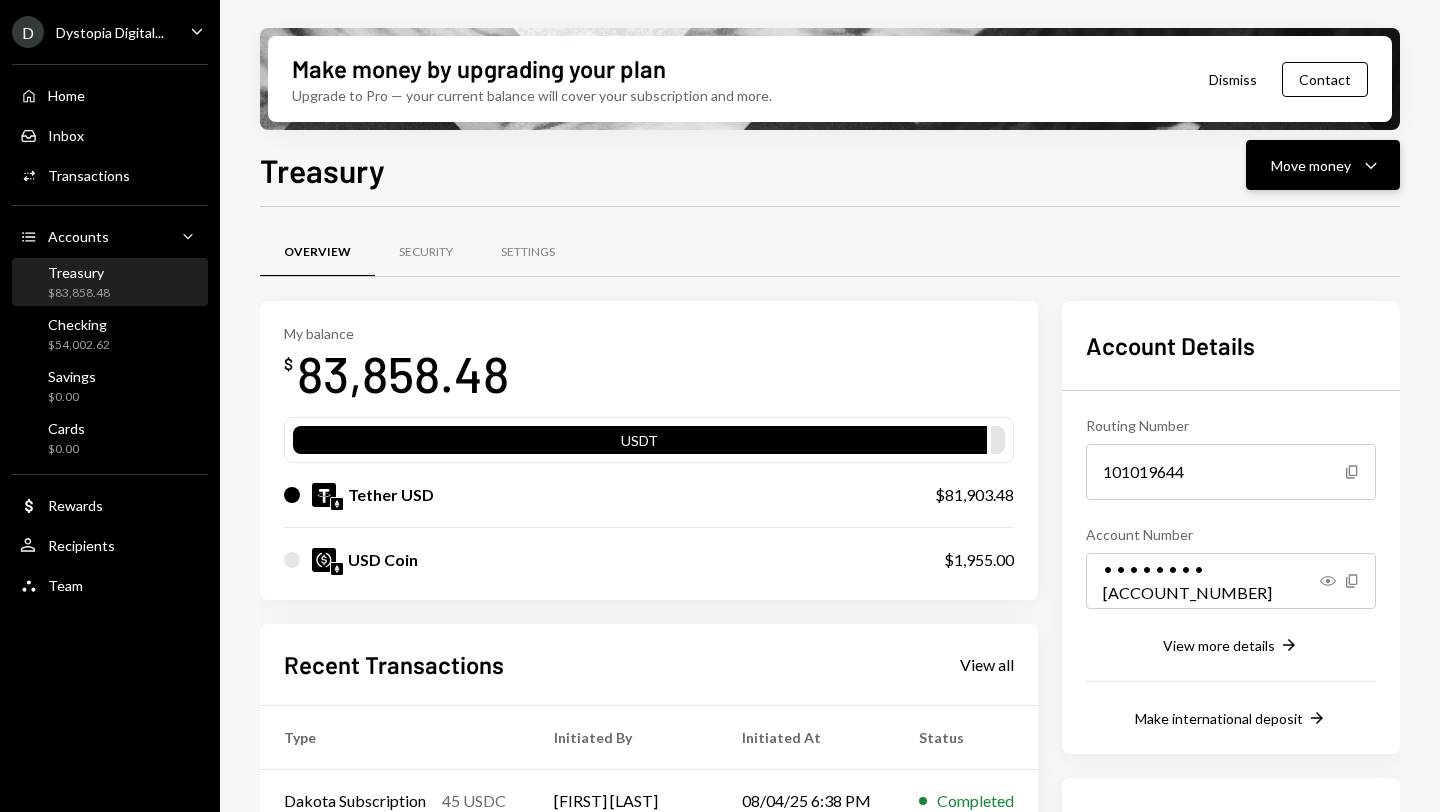 click on "Move money" at bounding box center [1311, 165] 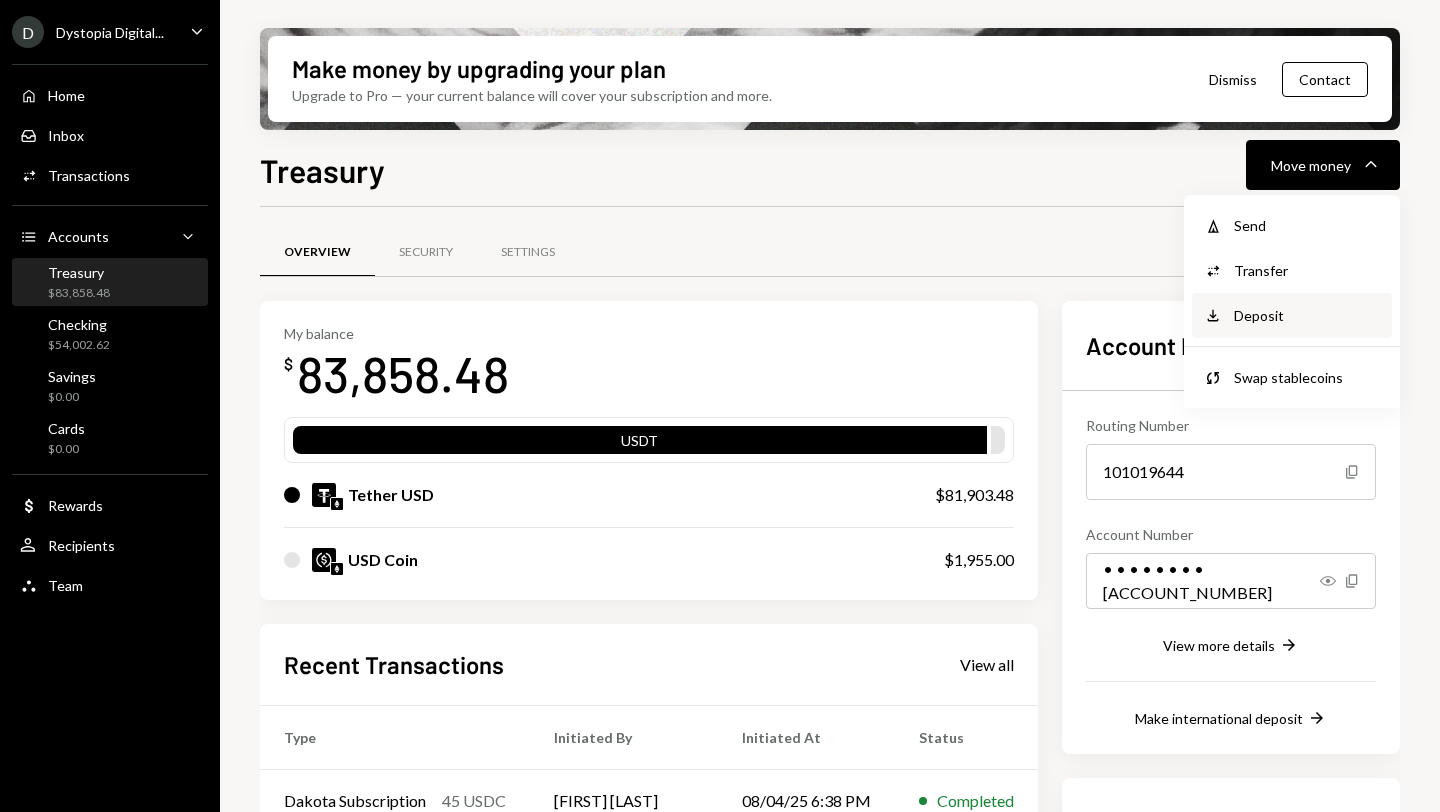 click on "Deposit" at bounding box center [1307, 315] 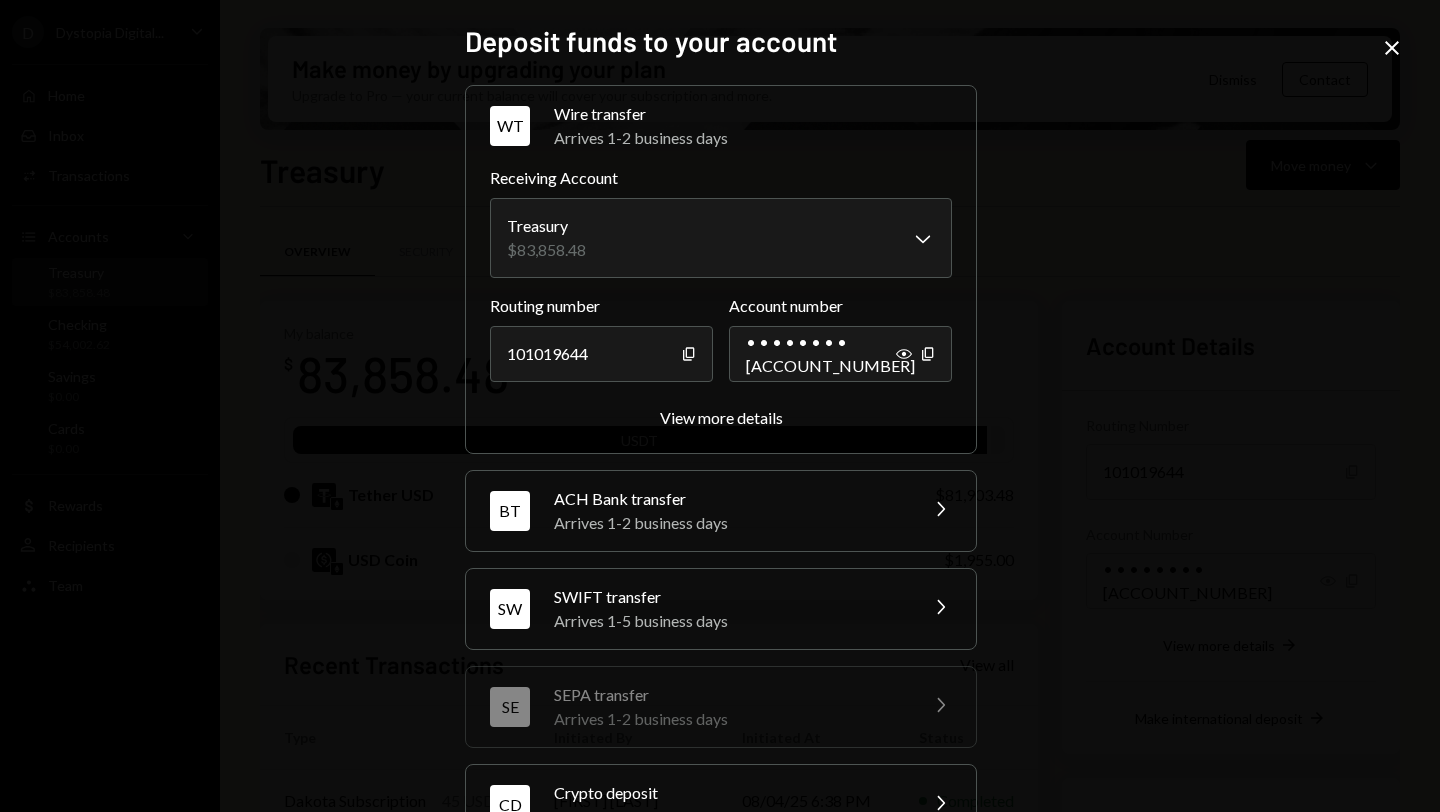 click on "**********" at bounding box center [720, 406] 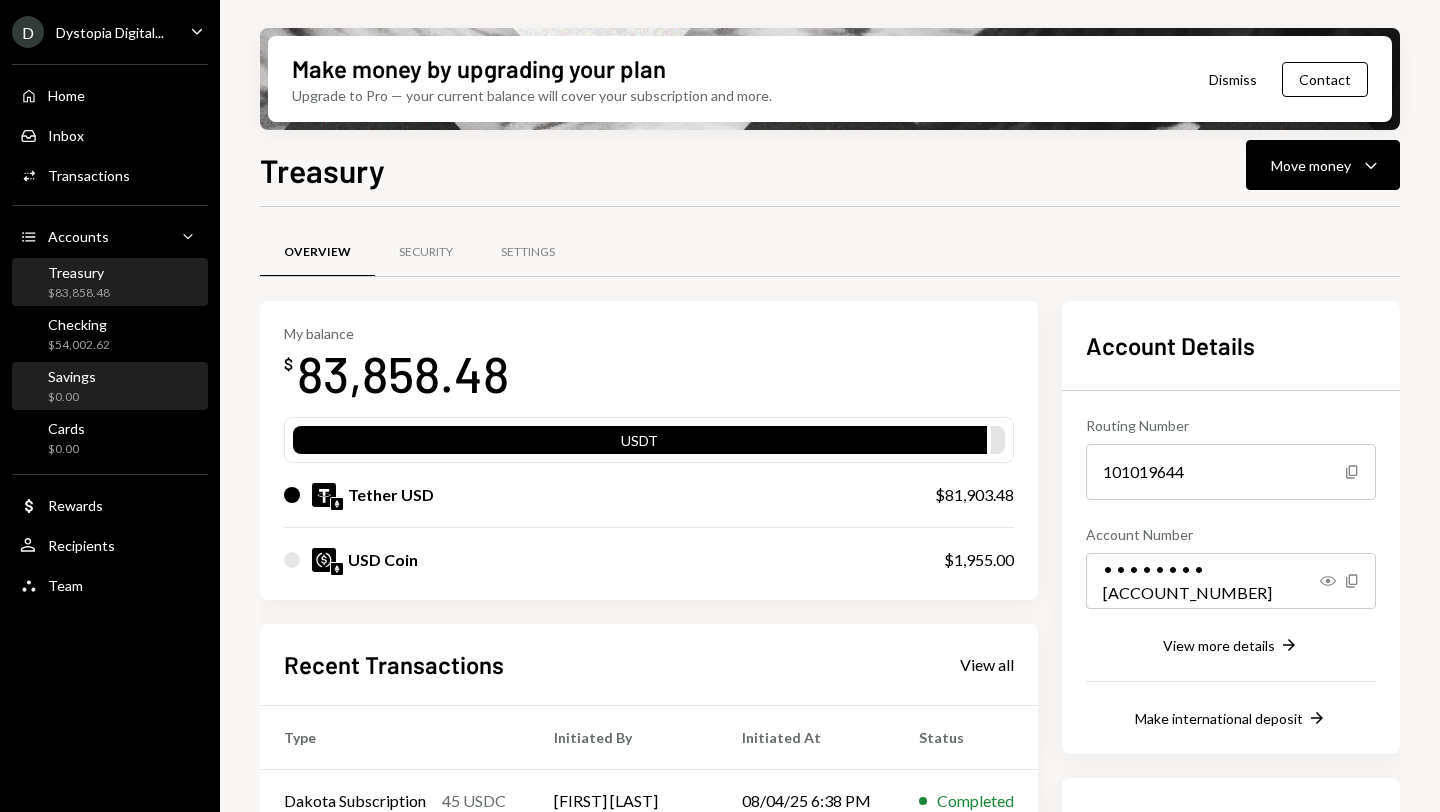 click on "Savings $0.00" at bounding box center [110, 387] 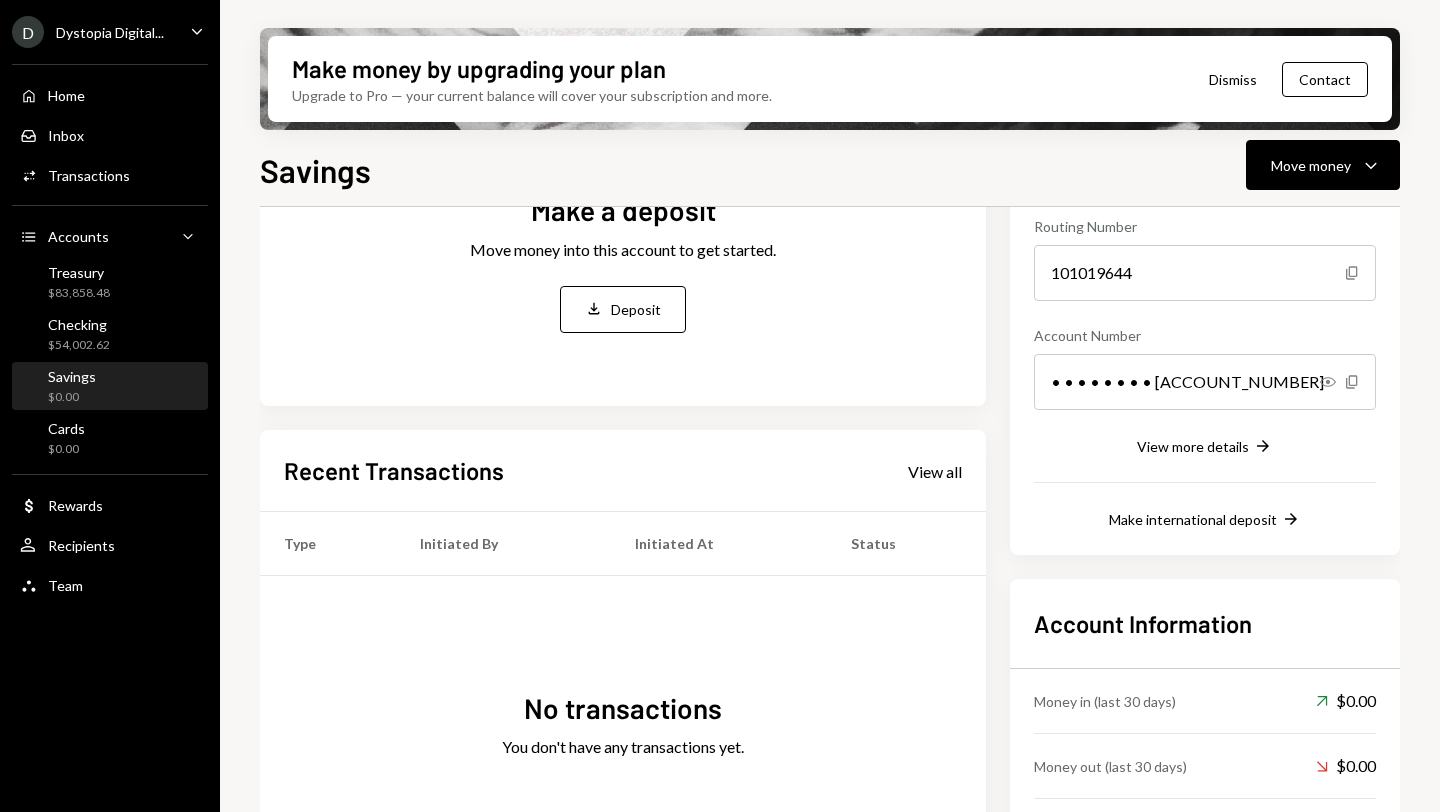 scroll, scrollTop: 300, scrollLeft: 0, axis: vertical 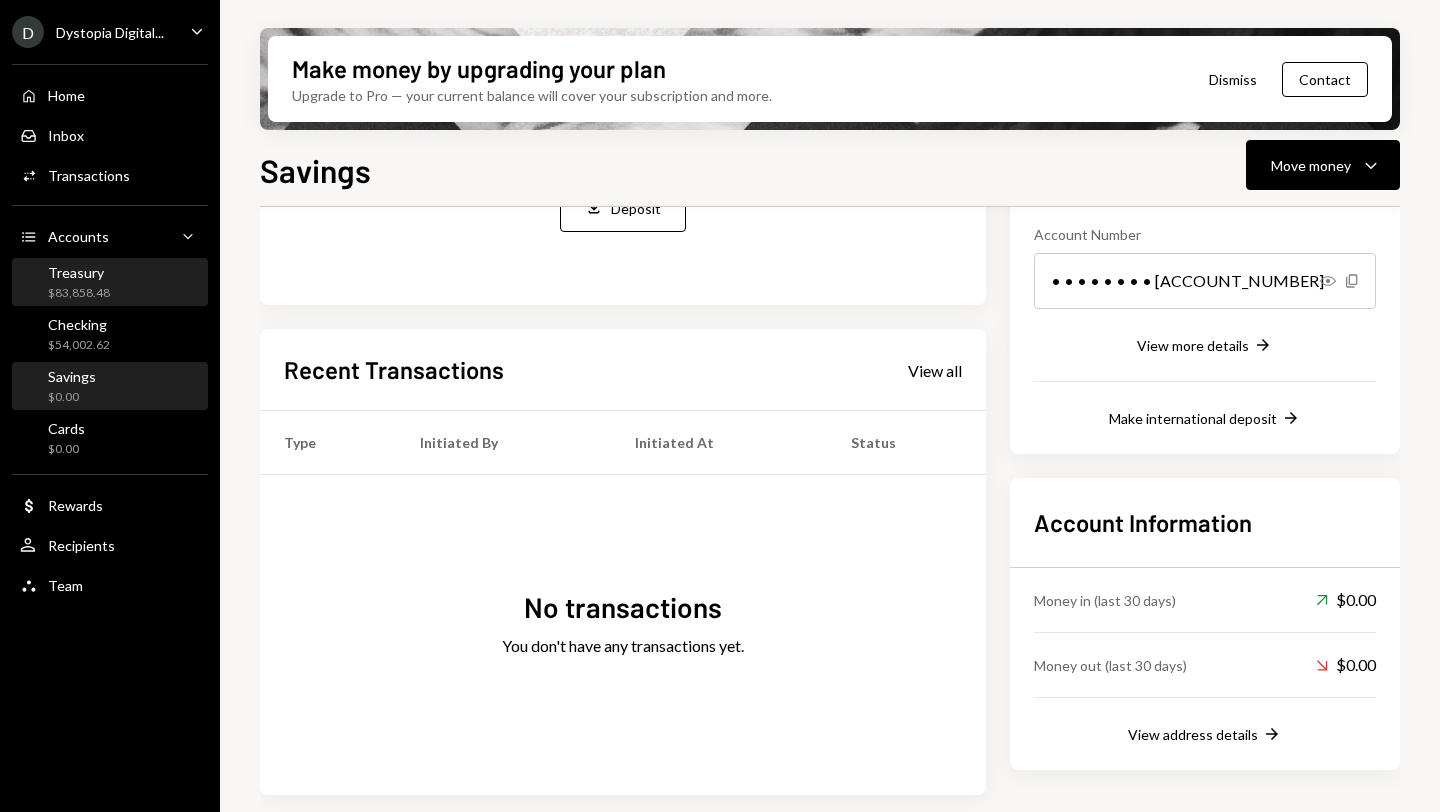 click on "Treasury $83,858.48" at bounding box center (110, 283) 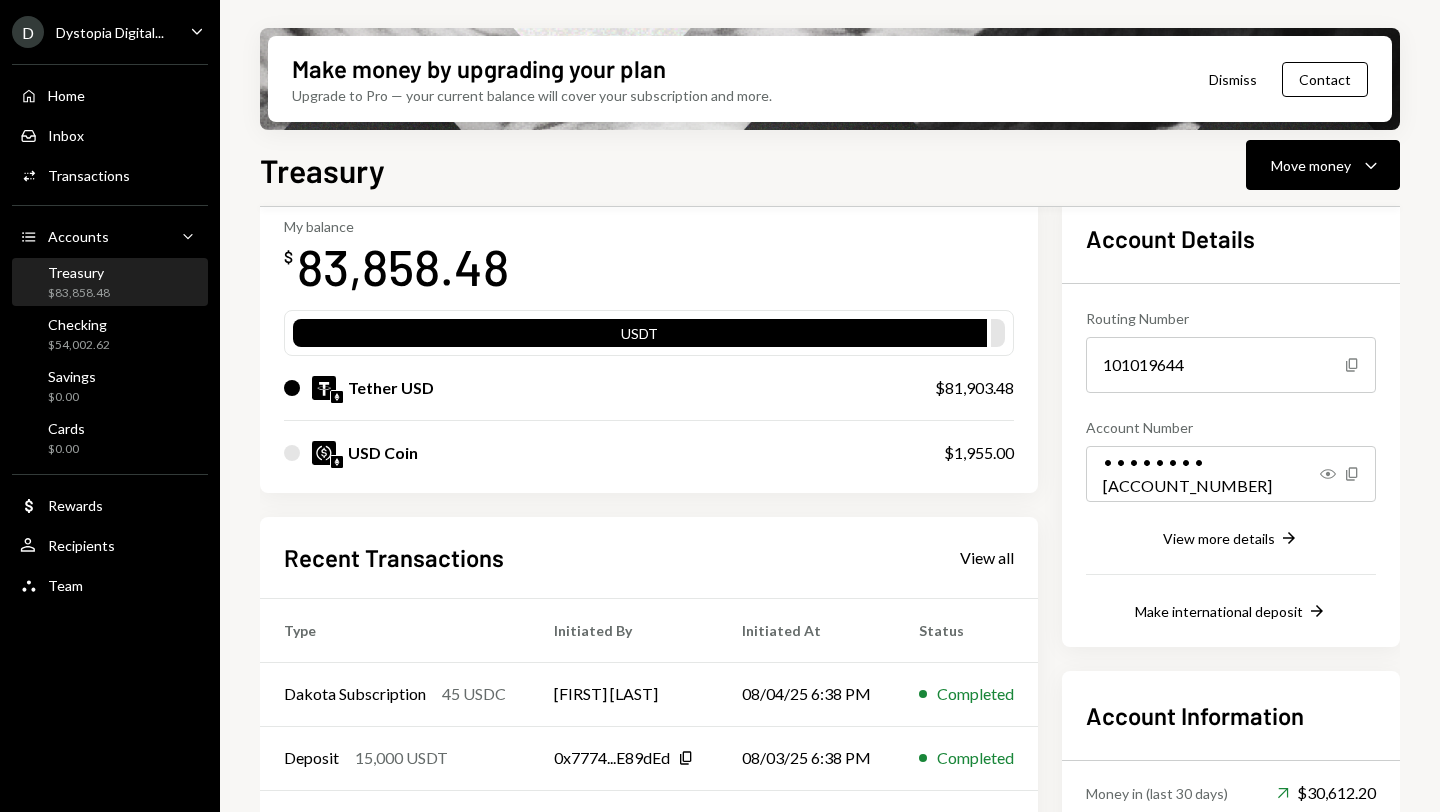 scroll, scrollTop: 29, scrollLeft: 0, axis: vertical 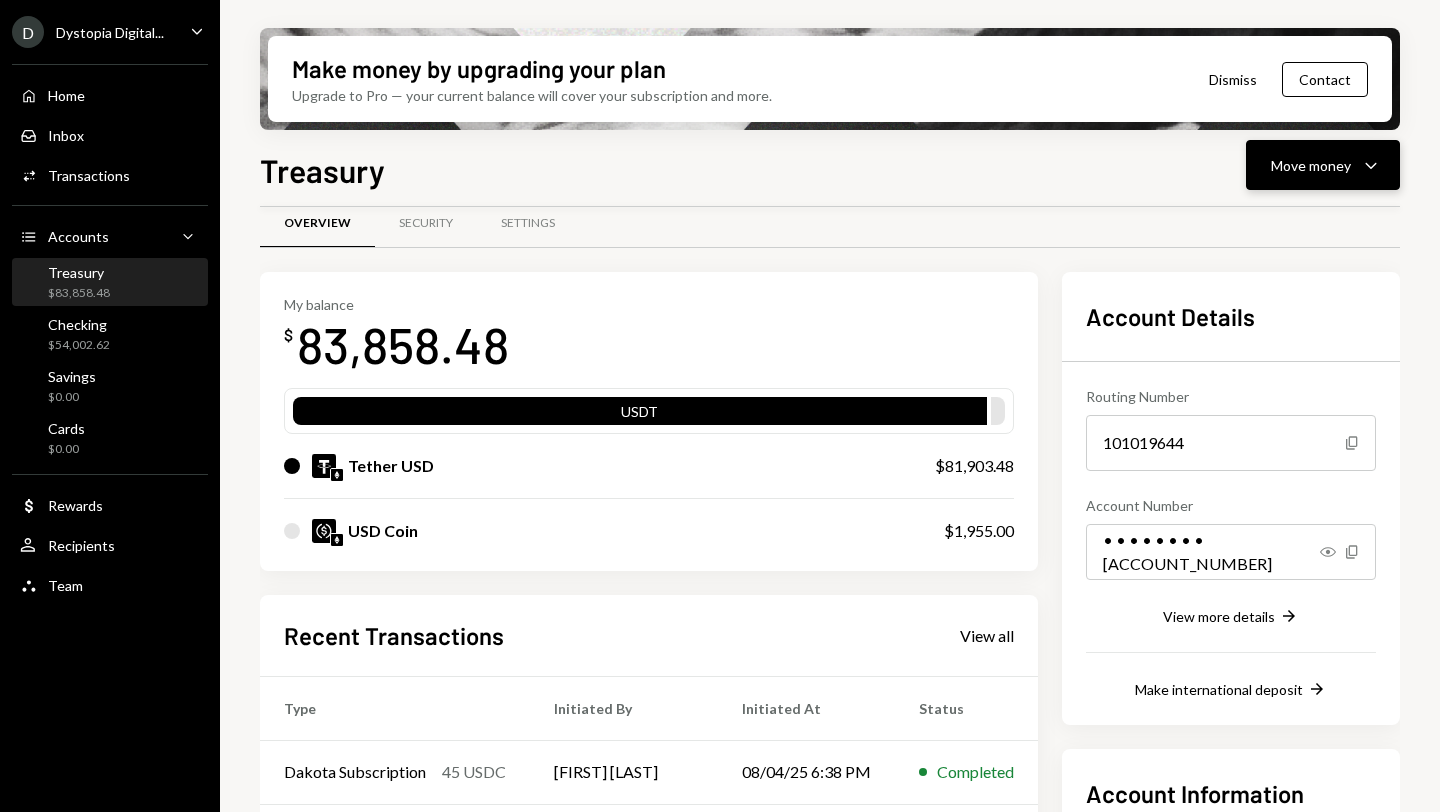 click on "Caret Down" 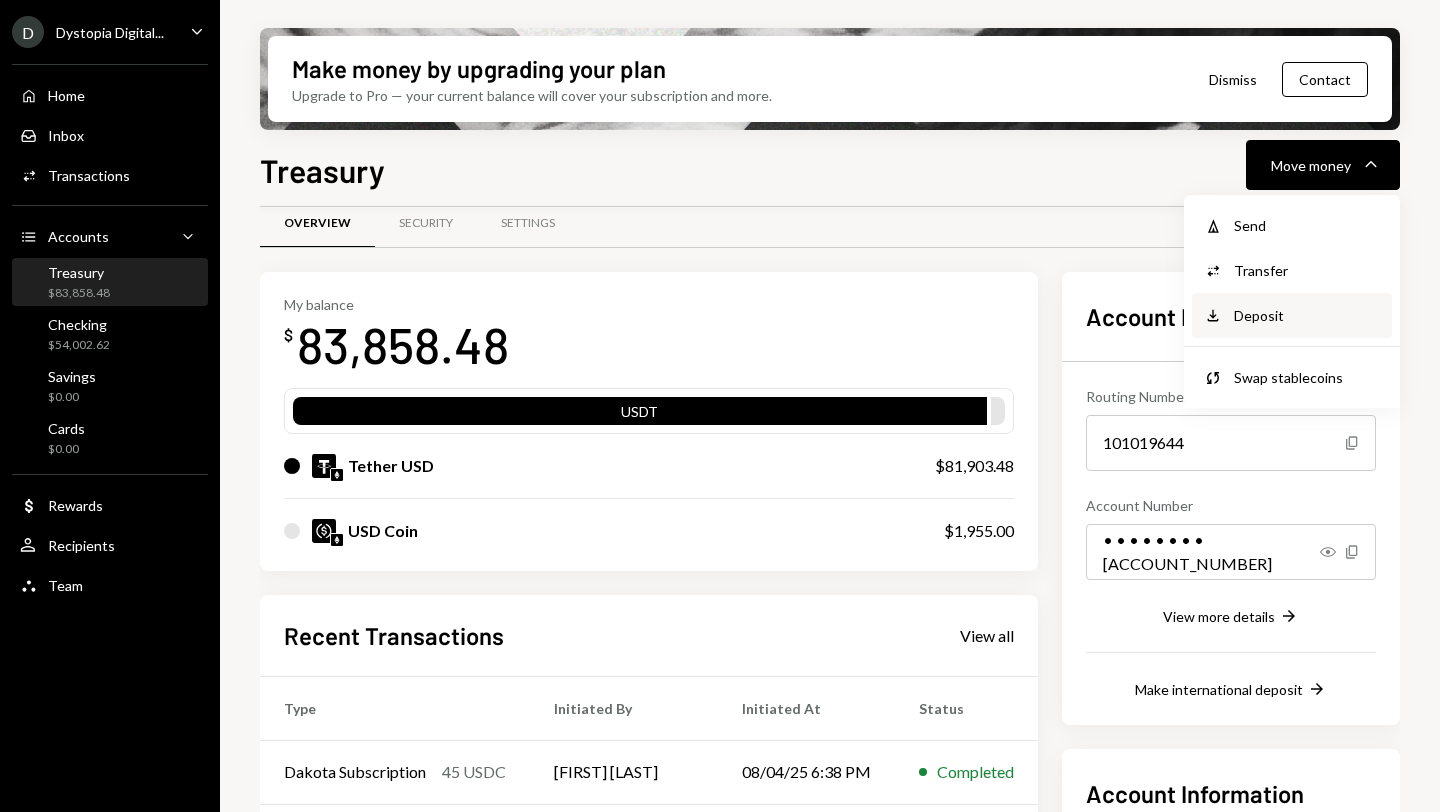 click on "Deposit" at bounding box center [1307, 315] 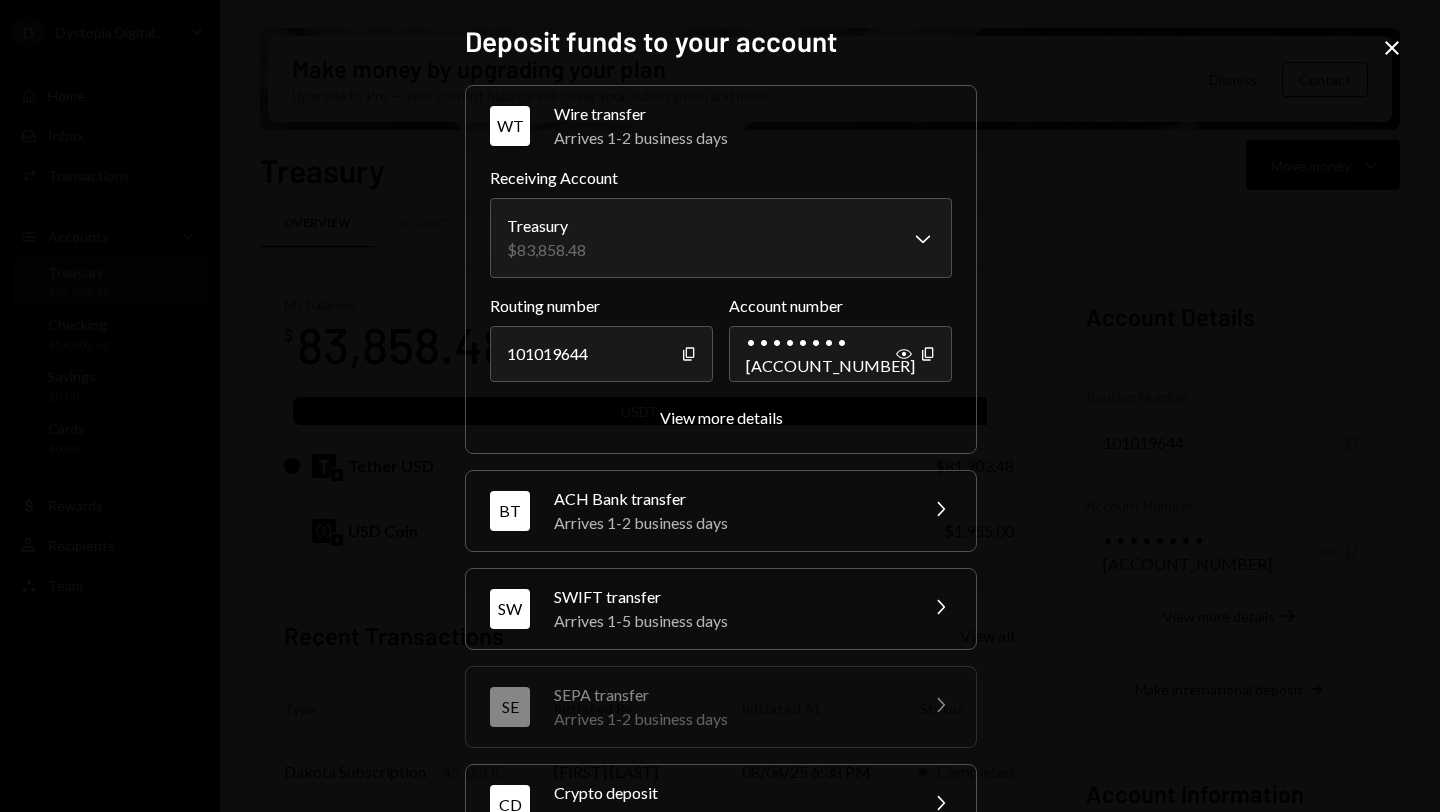 scroll, scrollTop: 162, scrollLeft: 0, axis: vertical 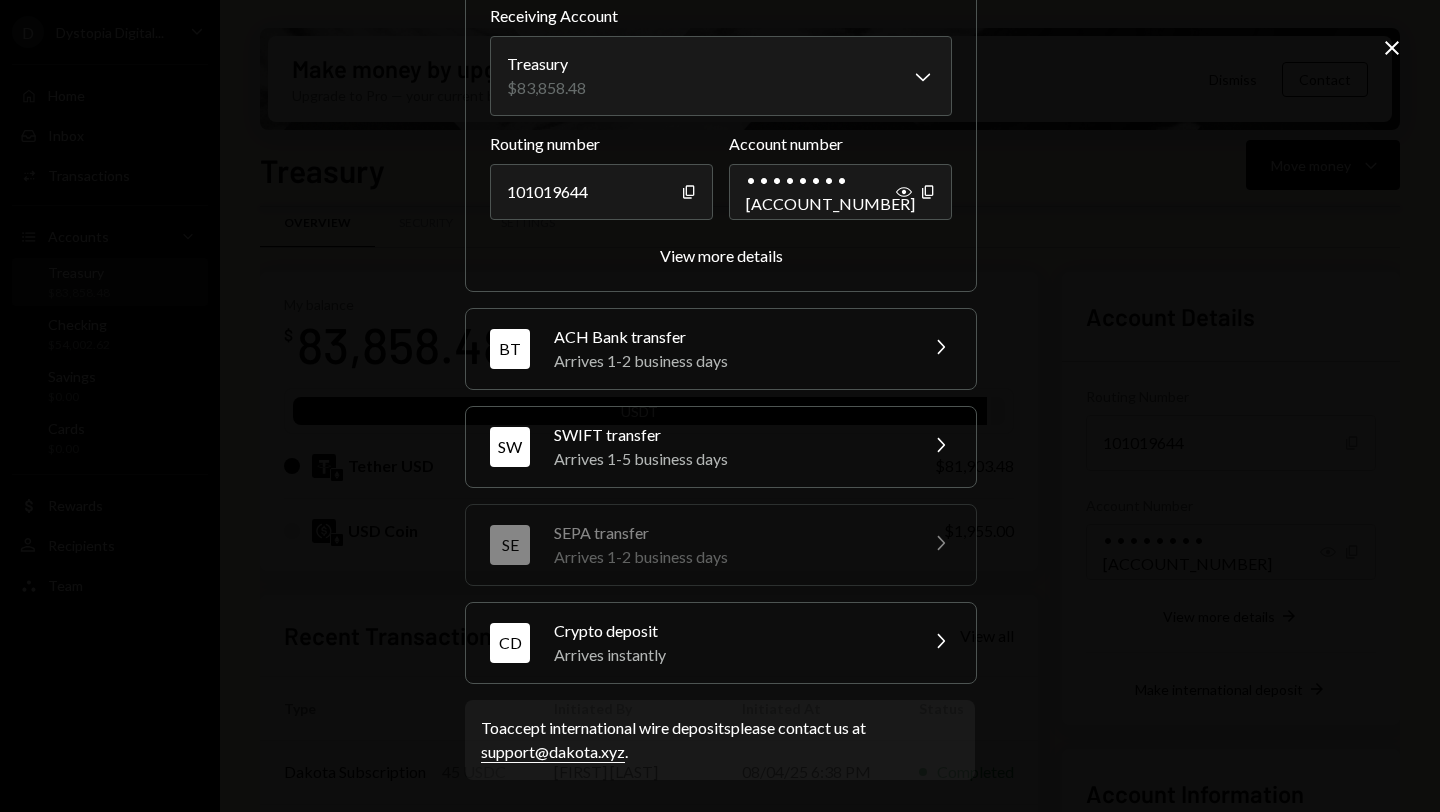 click on "Crypto deposit" at bounding box center [729, 631] 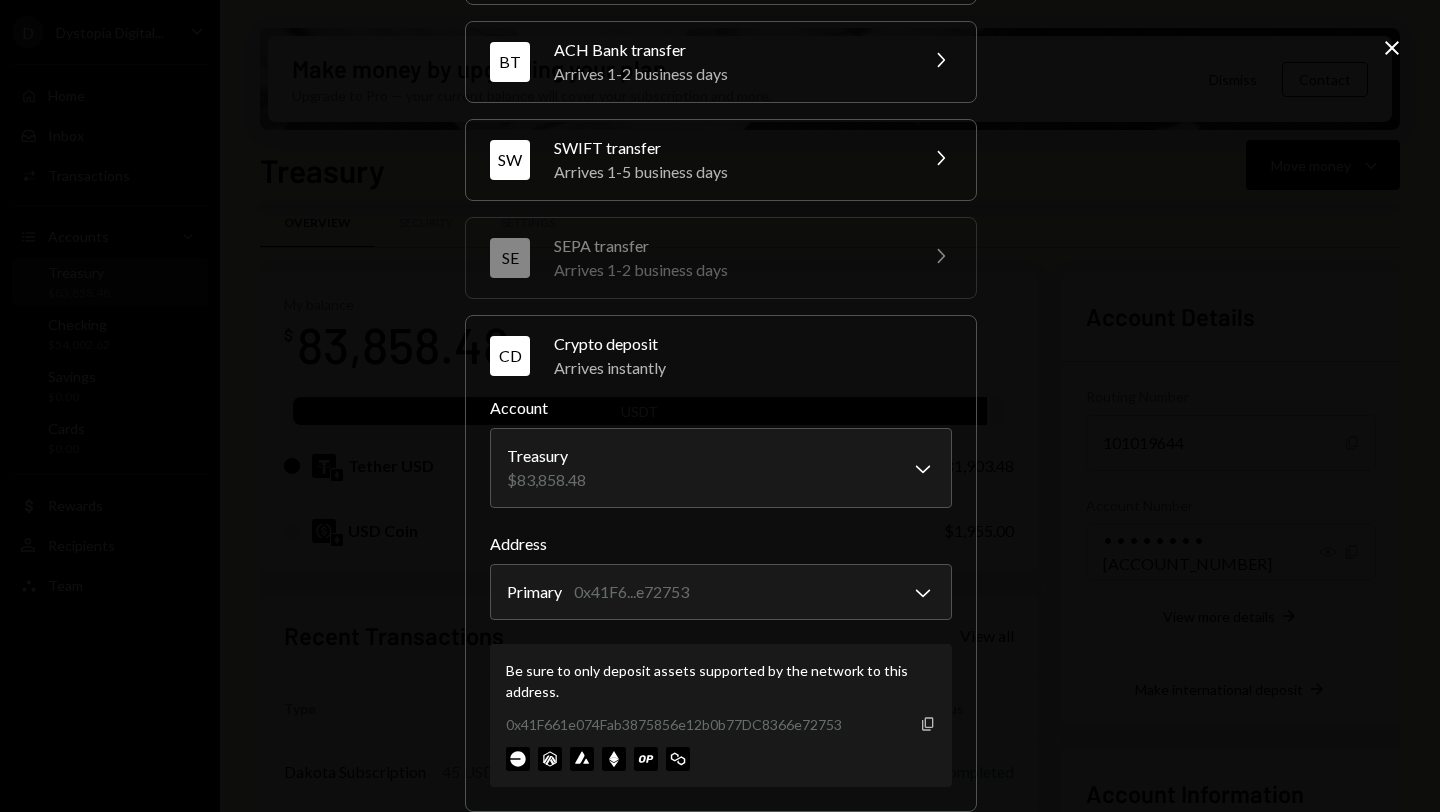 click on "Copy" 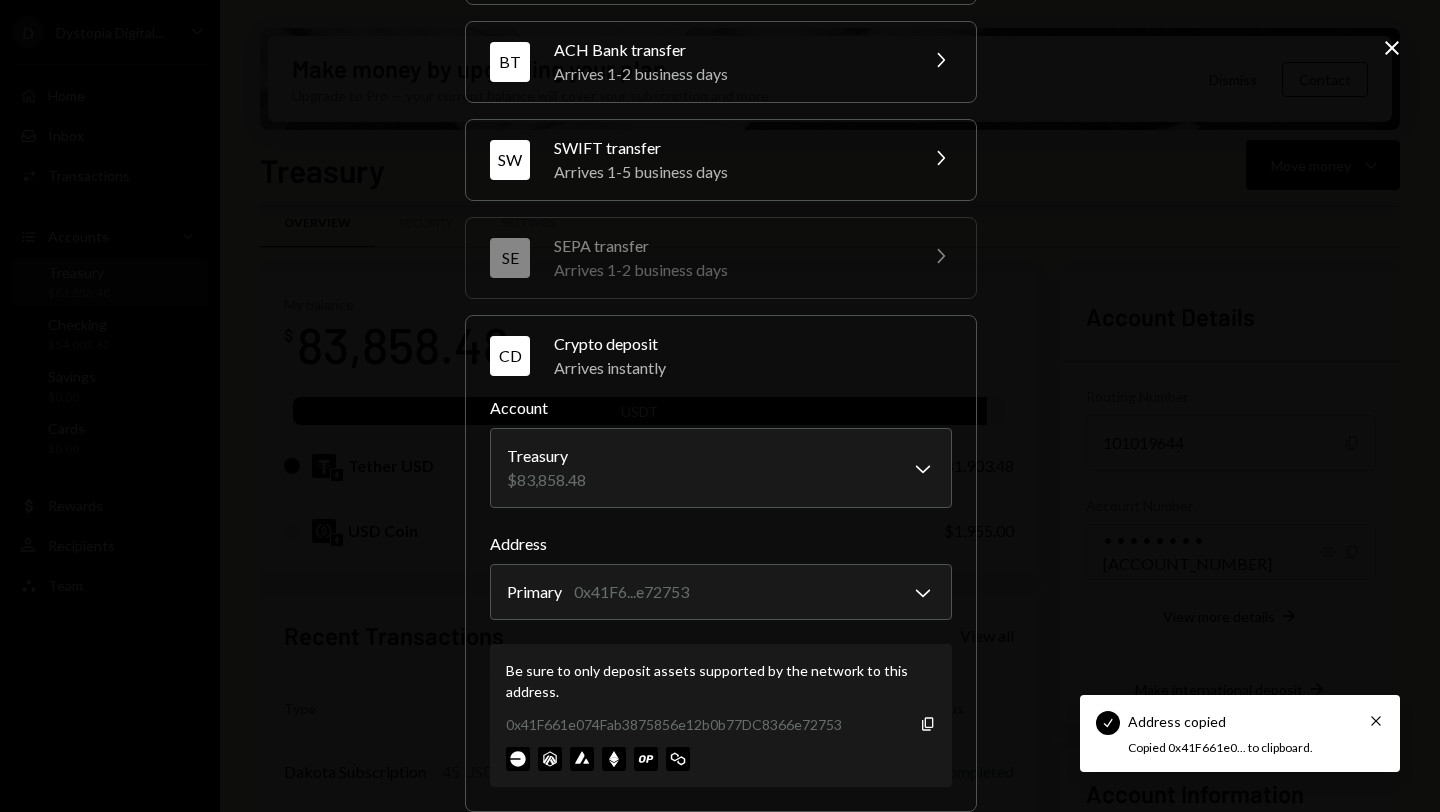 type 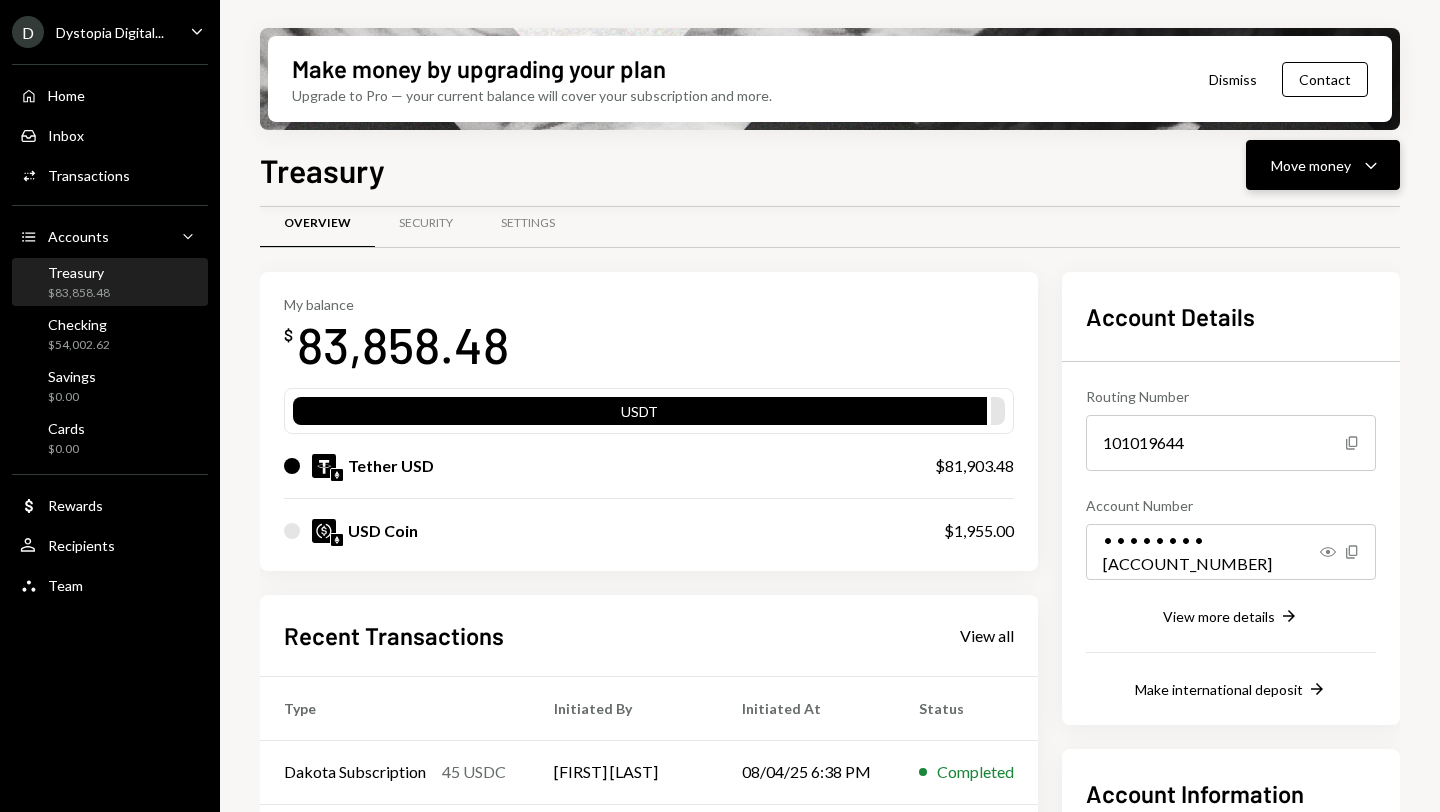 click on "Caret Down" 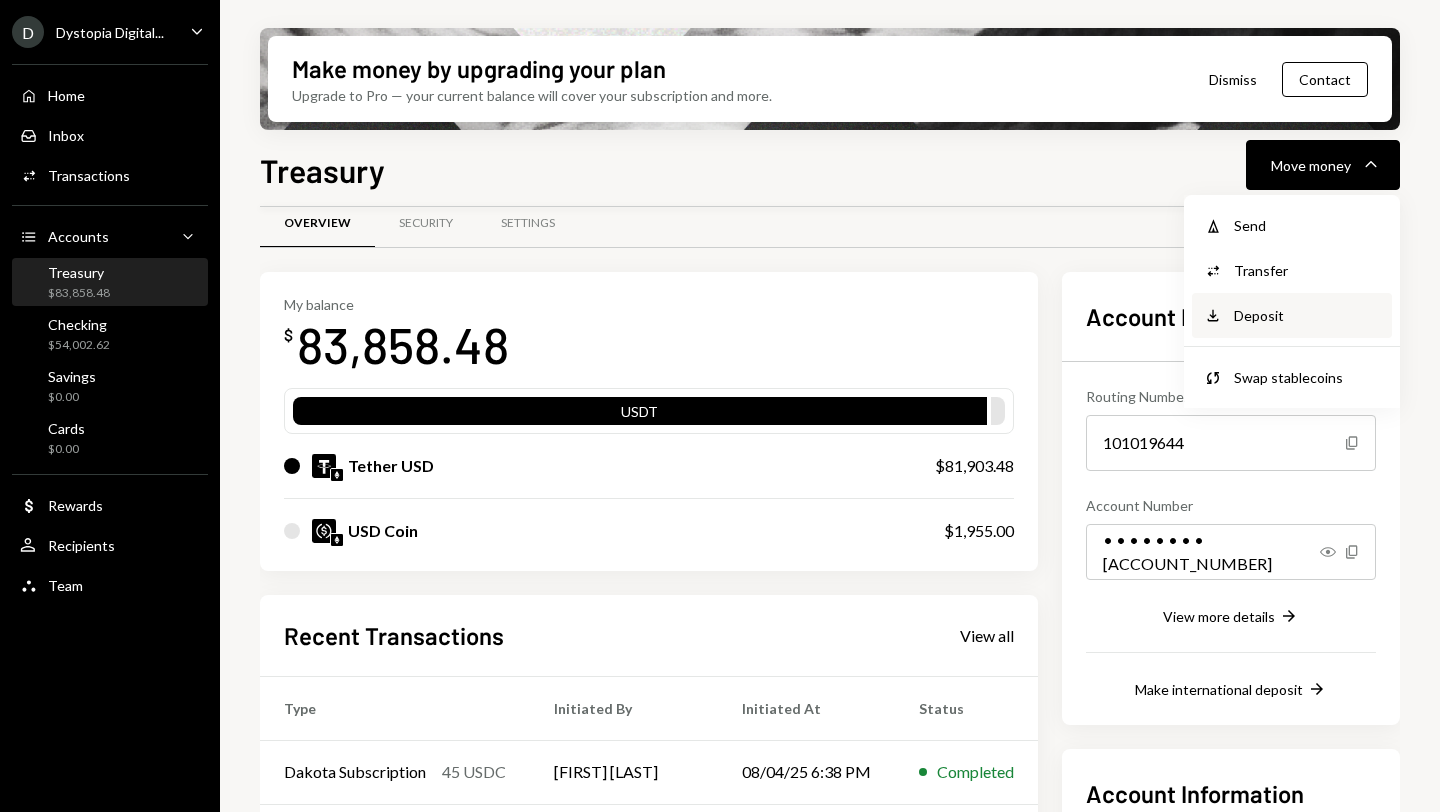 click on "Deposit" at bounding box center [1307, 315] 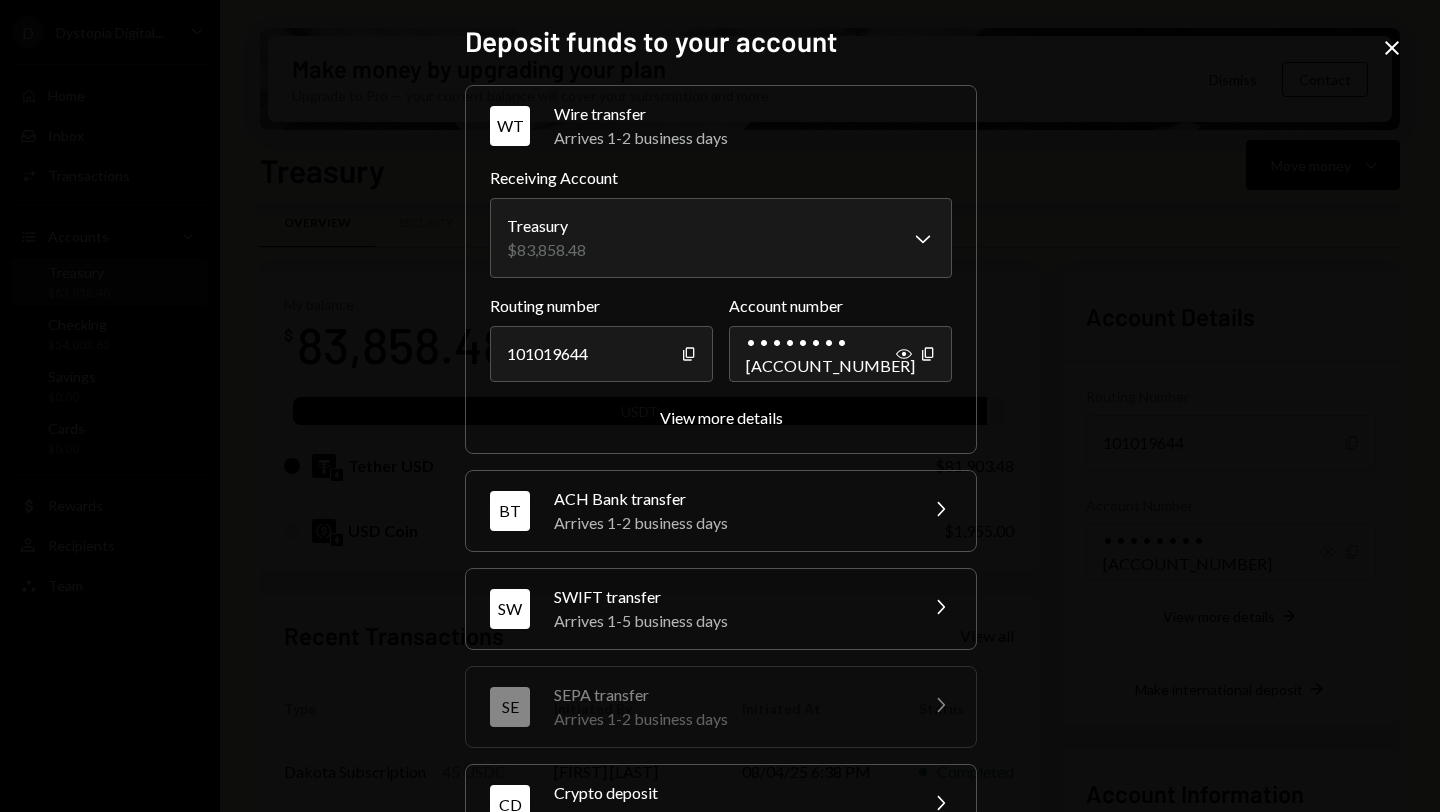 scroll, scrollTop: 162, scrollLeft: 0, axis: vertical 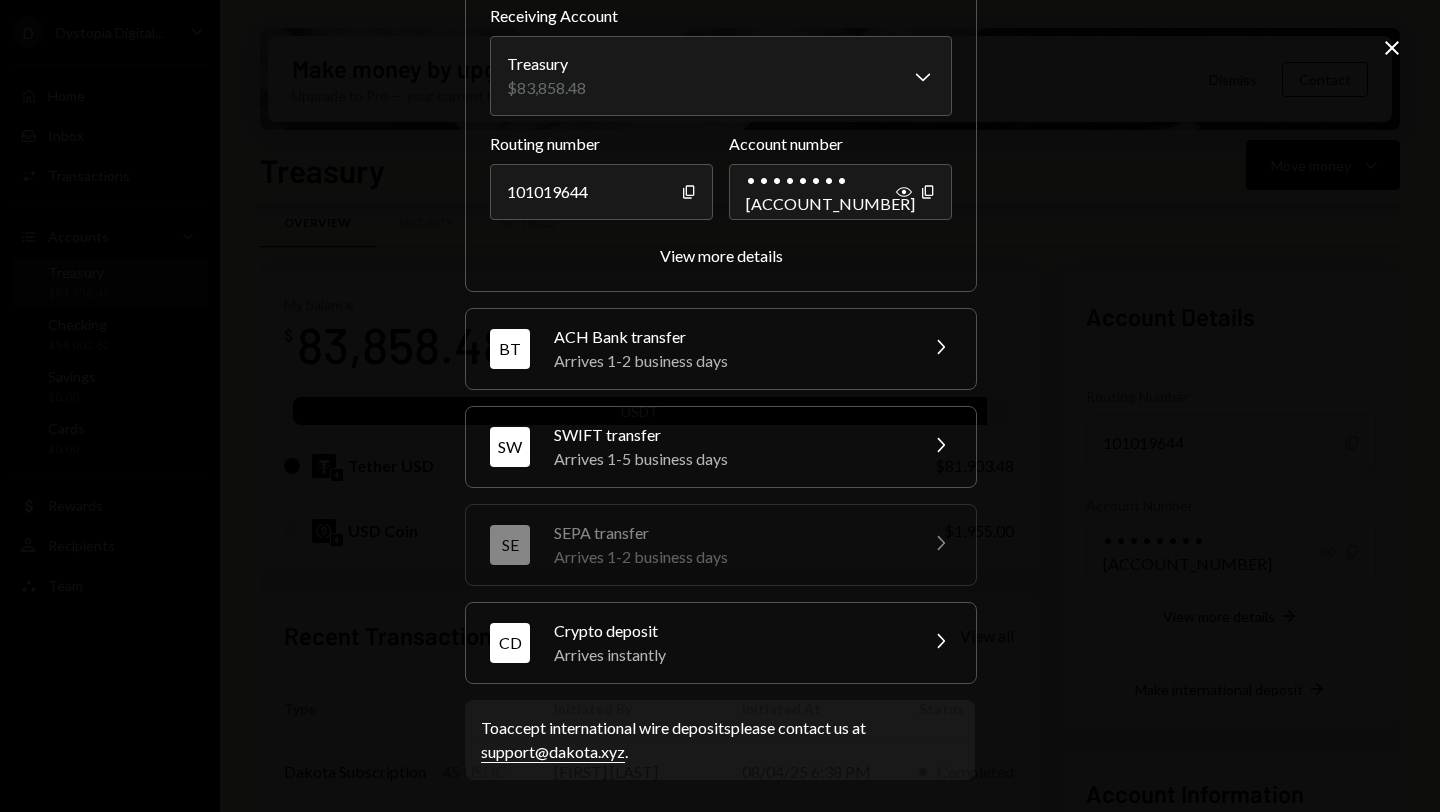 click on "Crypto deposit" at bounding box center (729, 631) 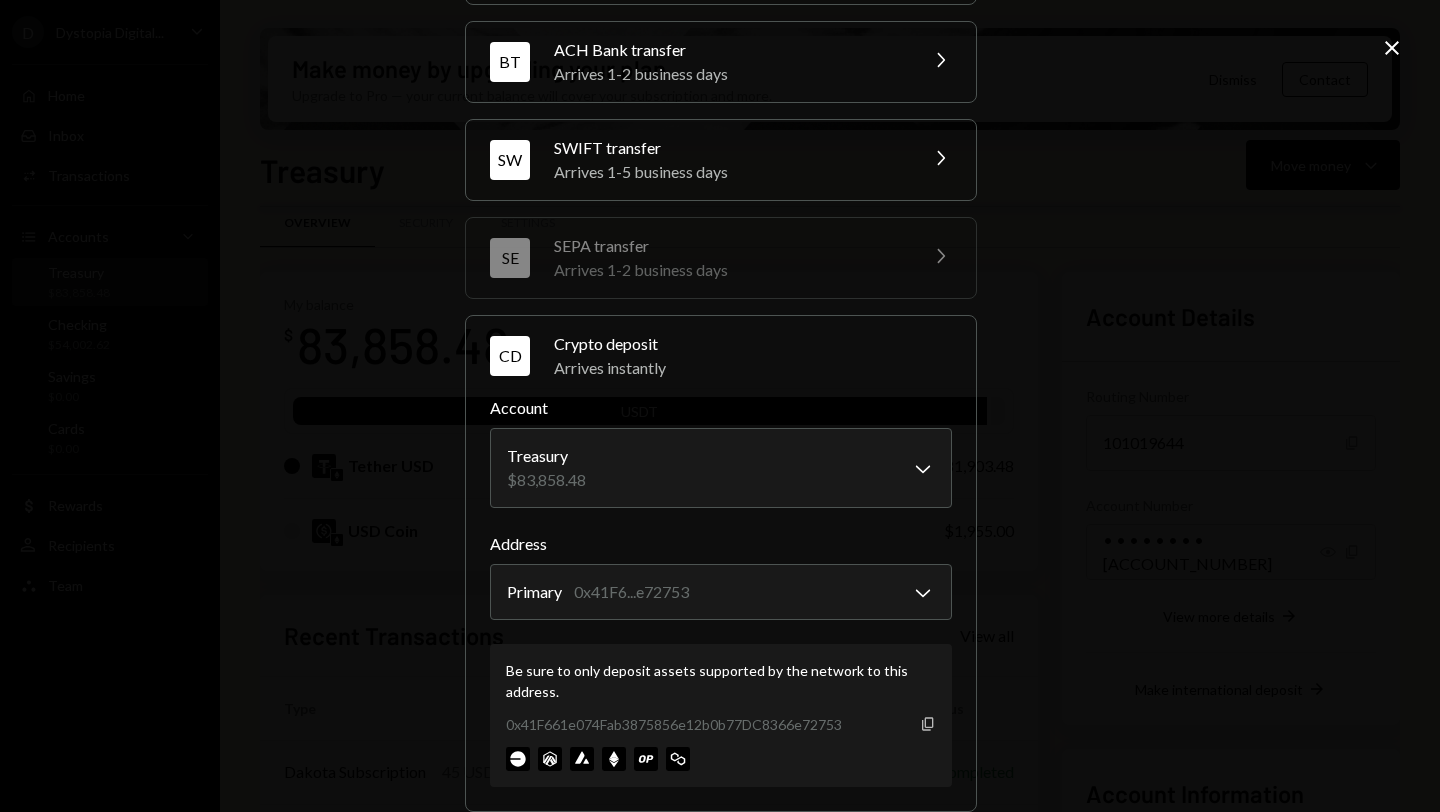 click on "Copy" 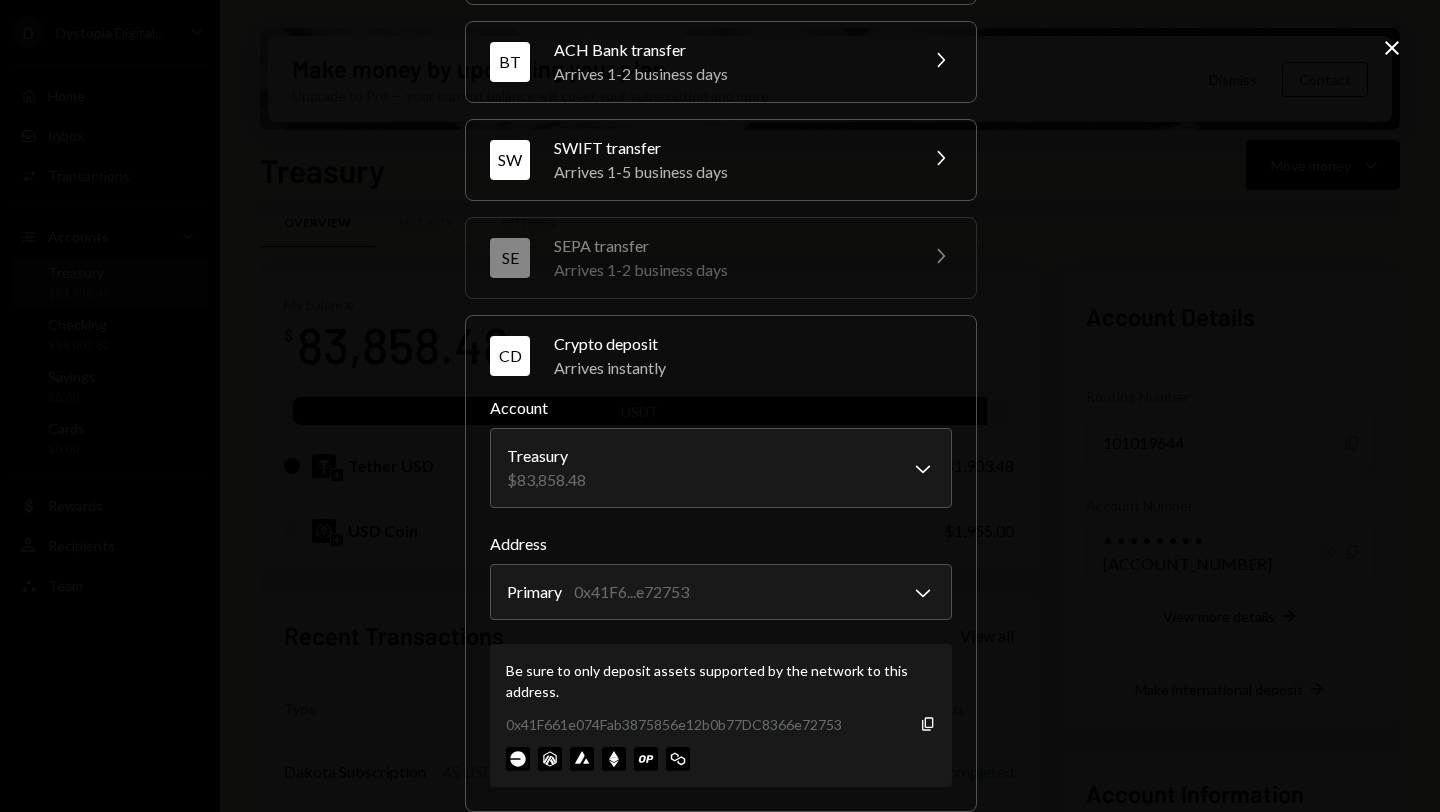 click on "Close" 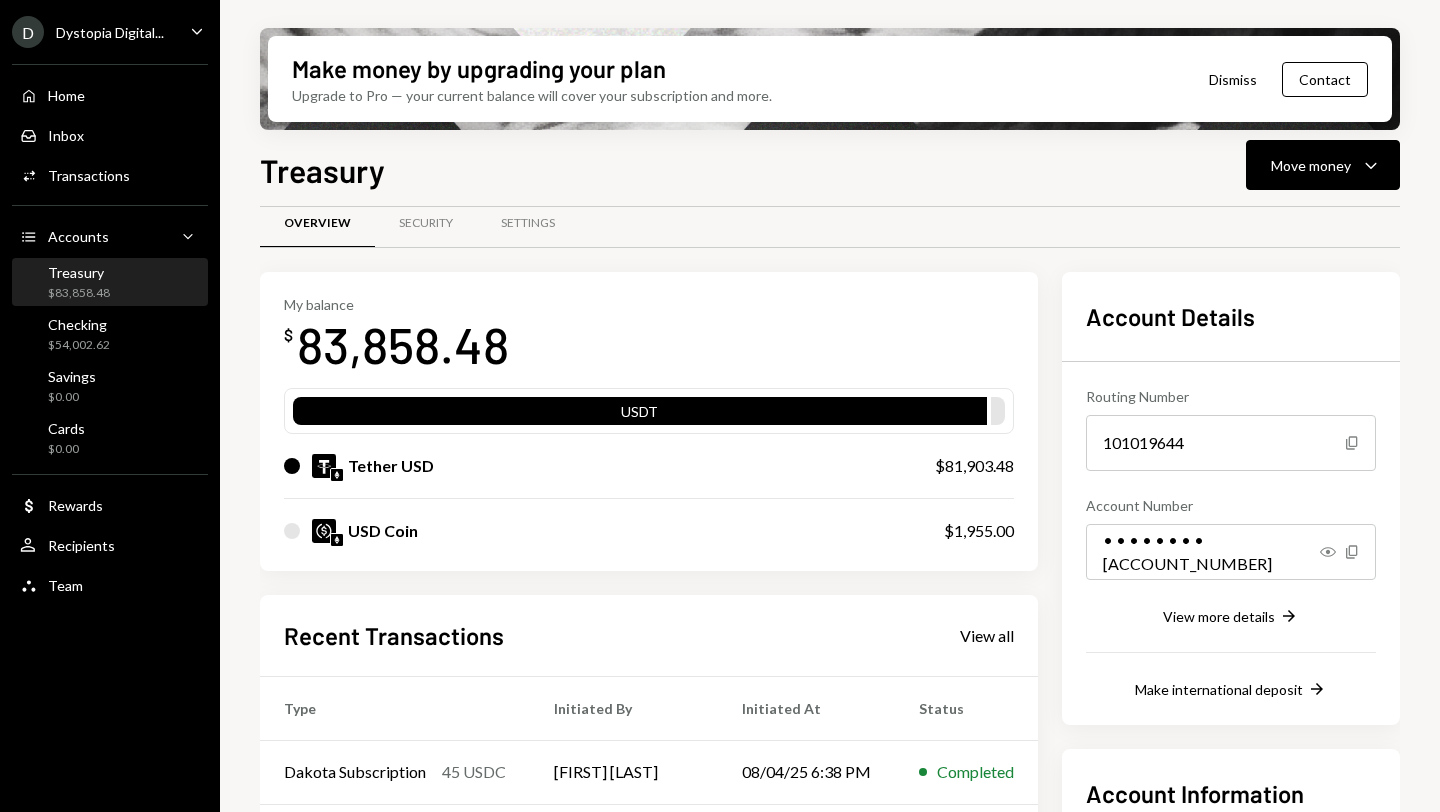 scroll, scrollTop: 0, scrollLeft: 0, axis: both 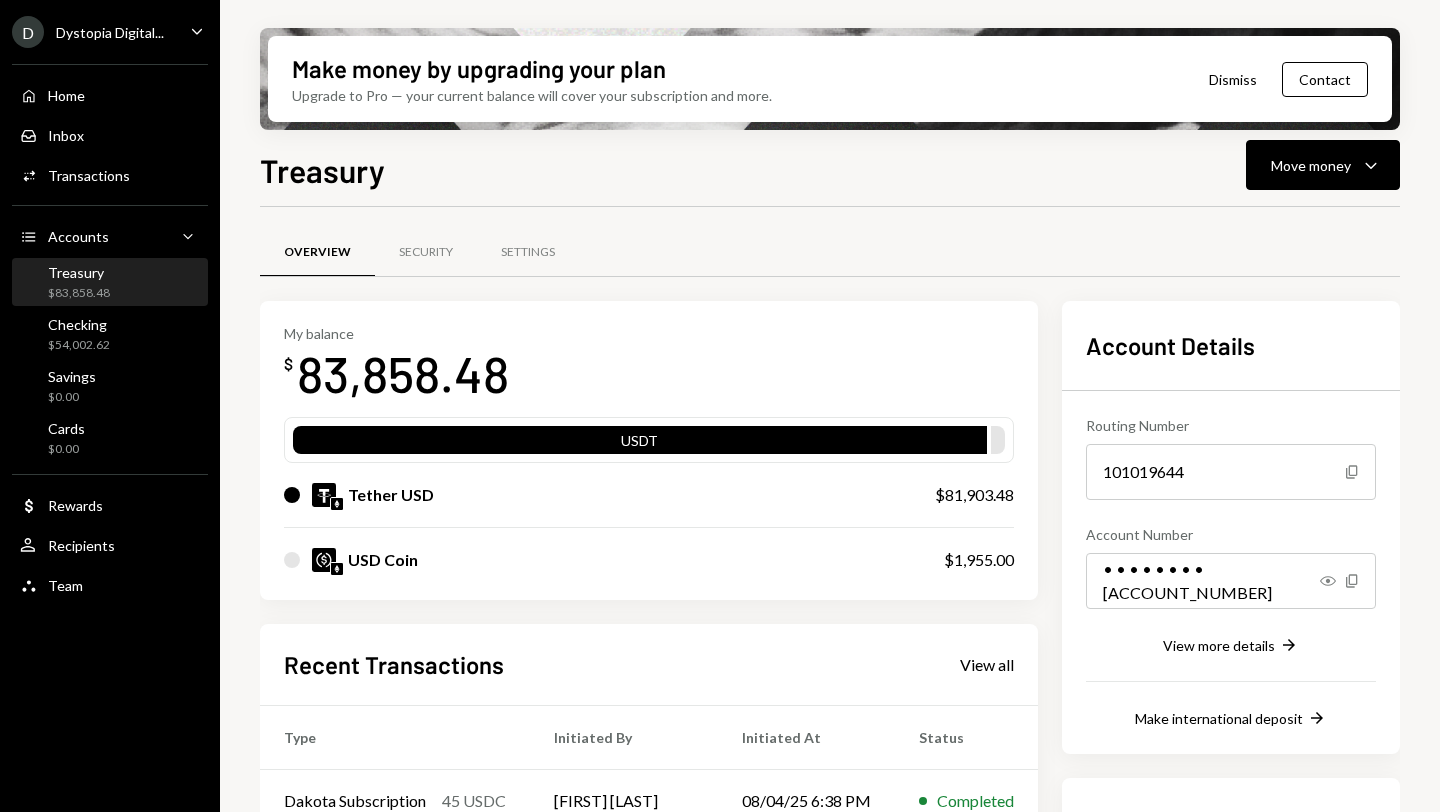 click on "Treasury $83,858.48" at bounding box center (110, 283) 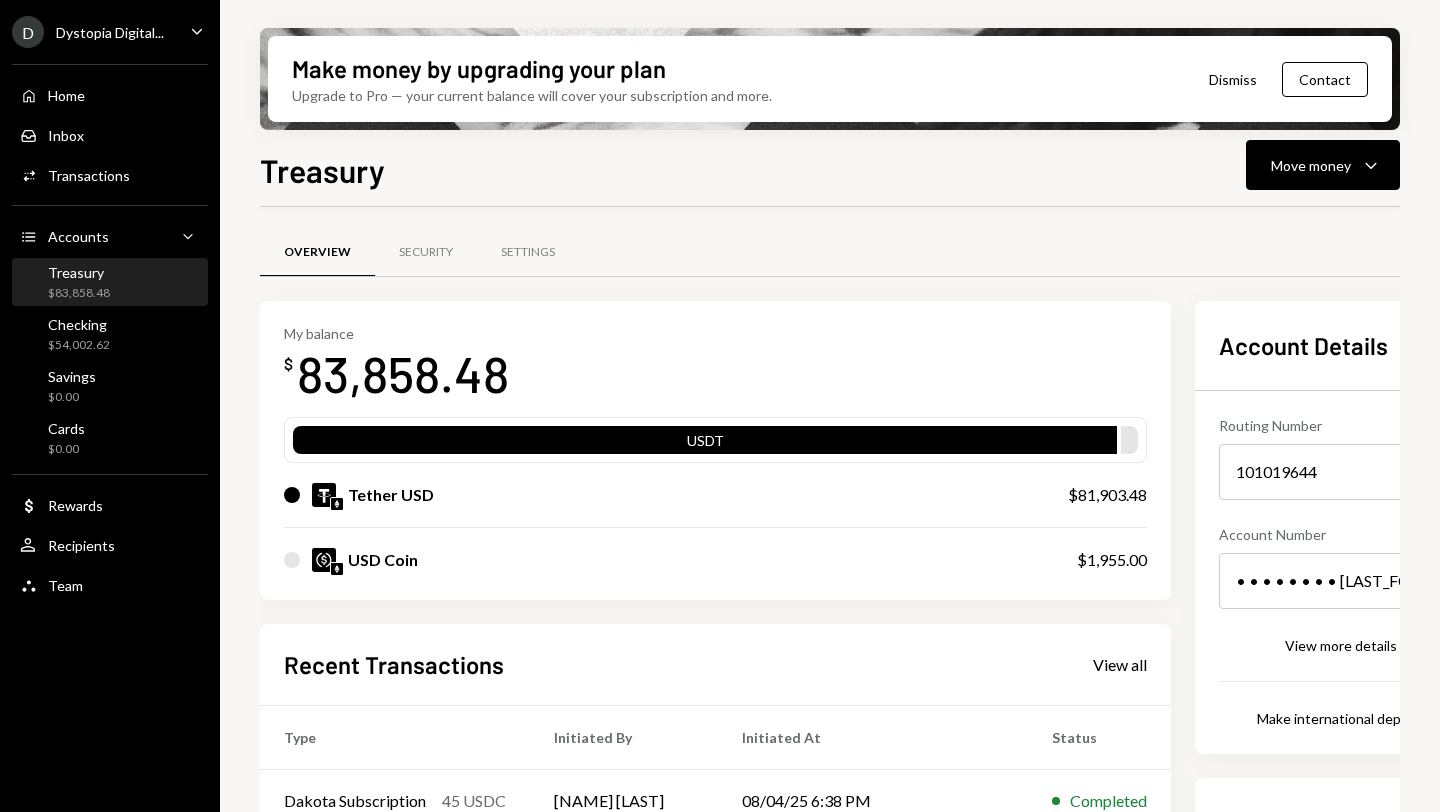 scroll, scrollTop: 0, scrollLeft: 0, axis: both 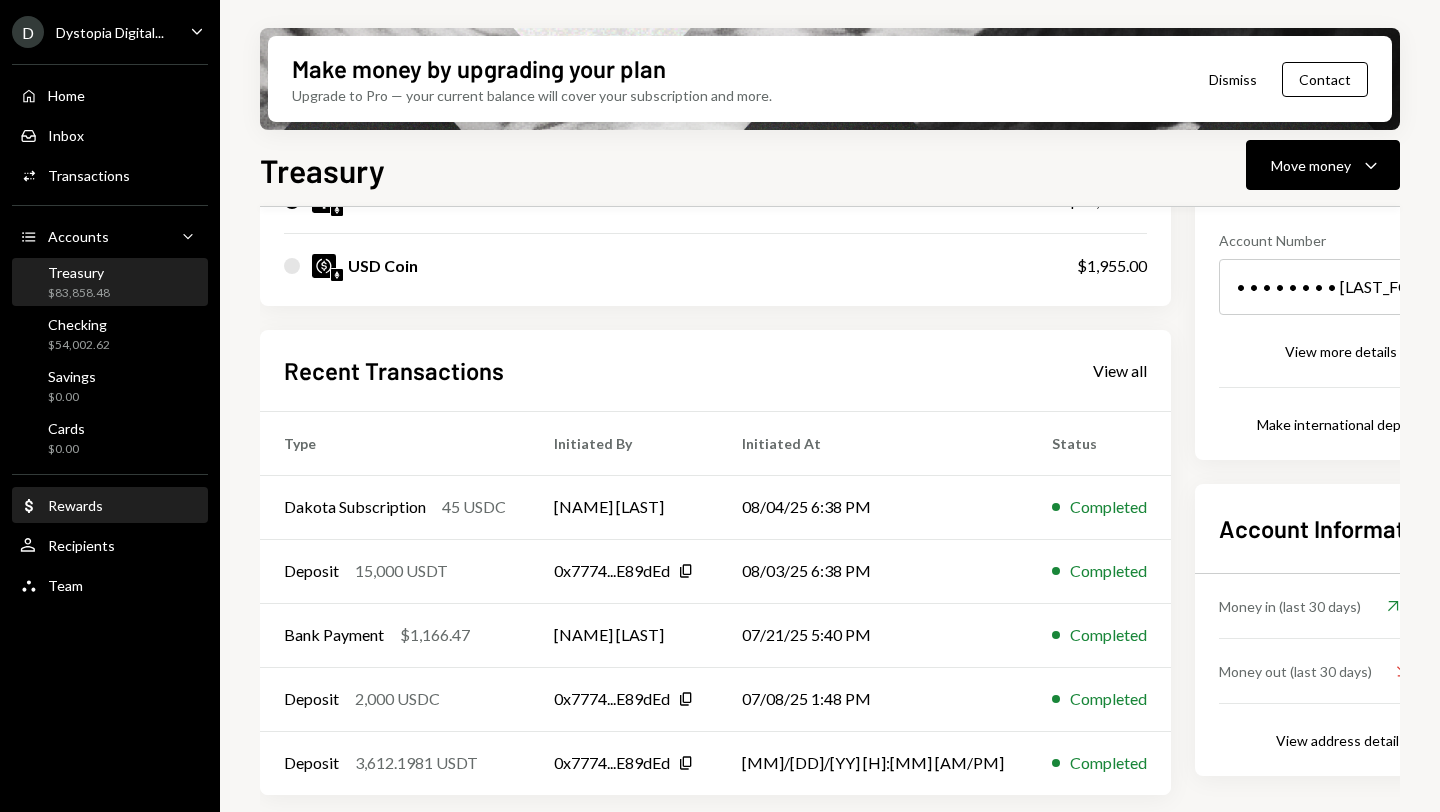 click on "Rewards" at bounding box center (75, 505) 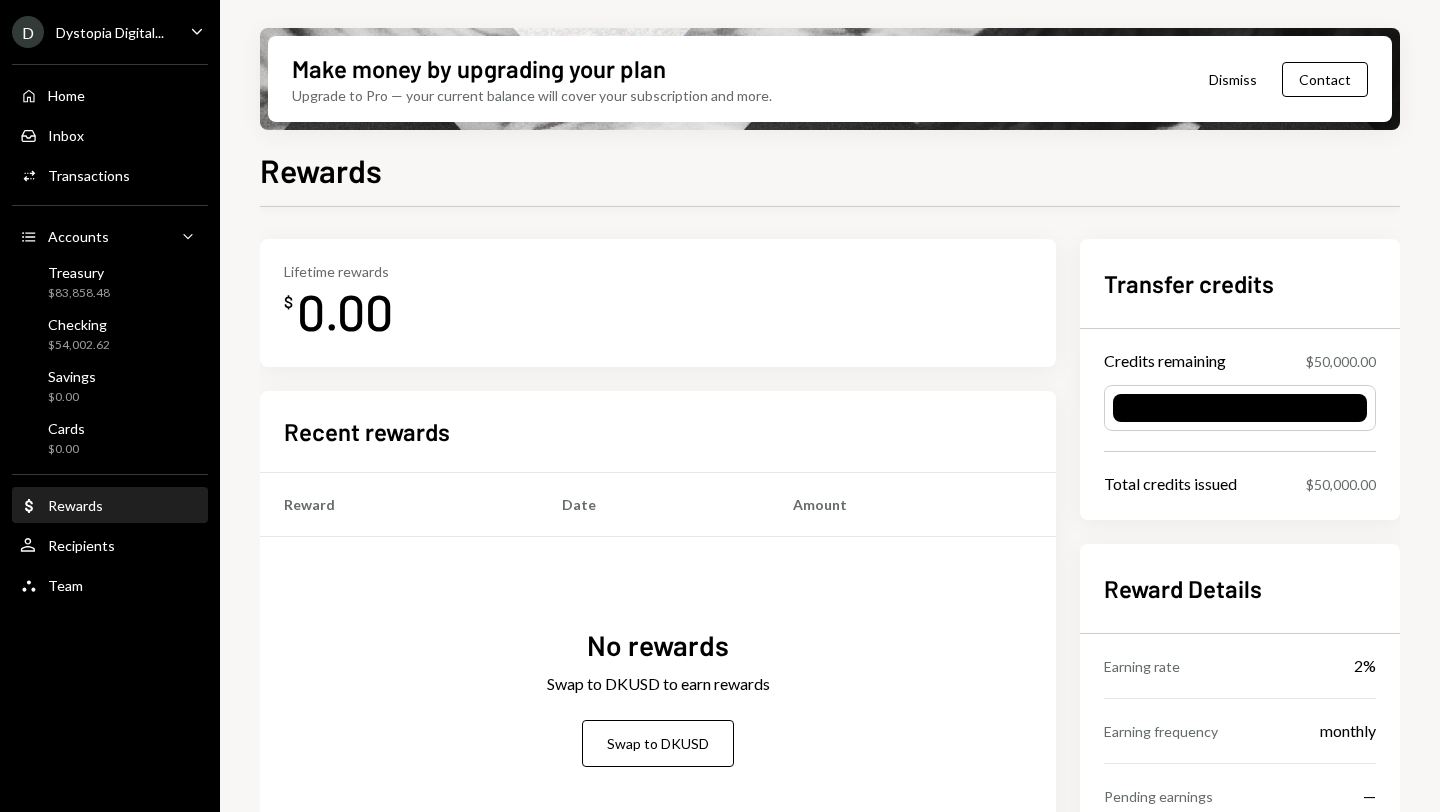 scroll, scrollTop: 146, scrollLeft: 0, axis: vertical 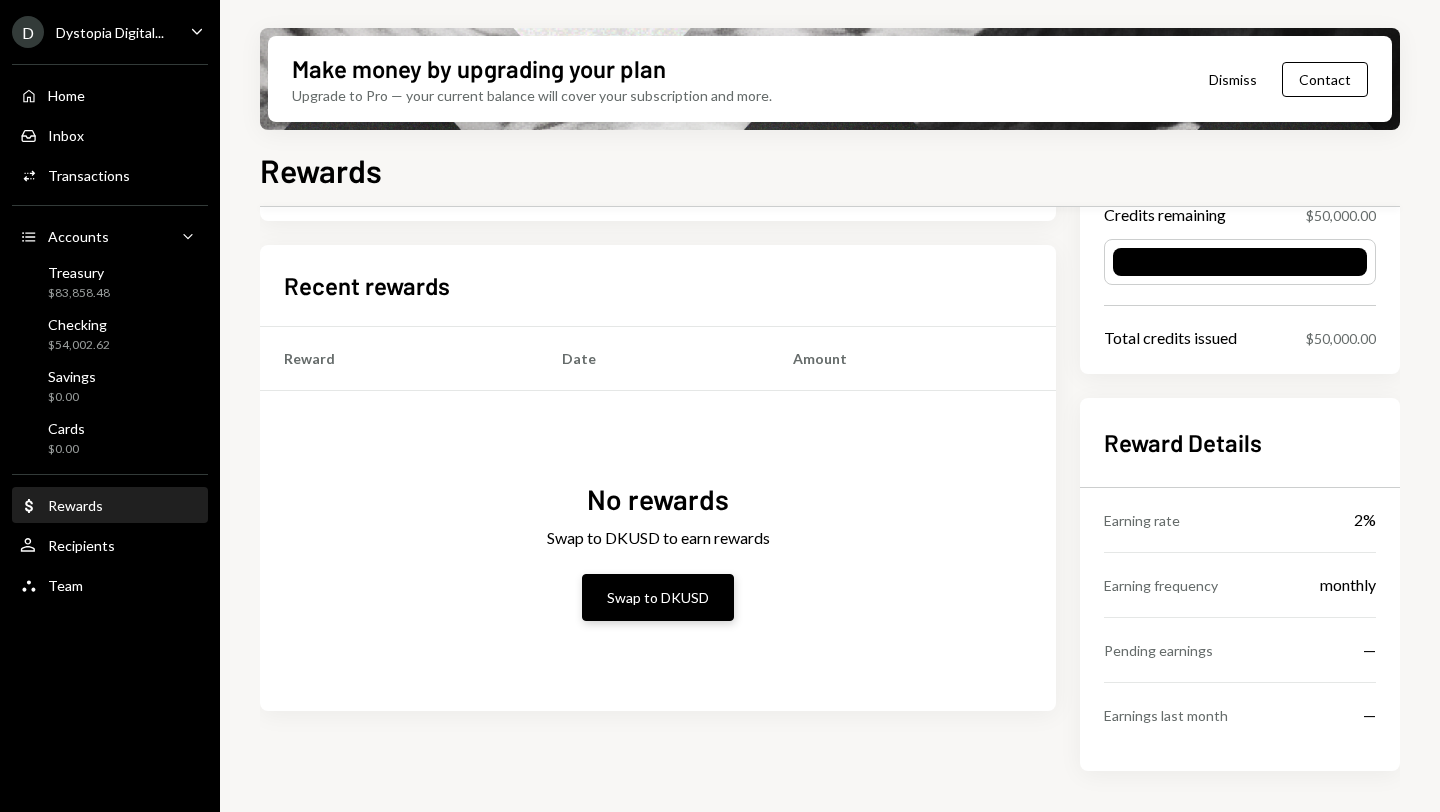 click on "Swap to DKUSD" at bounding box center (658, 597) 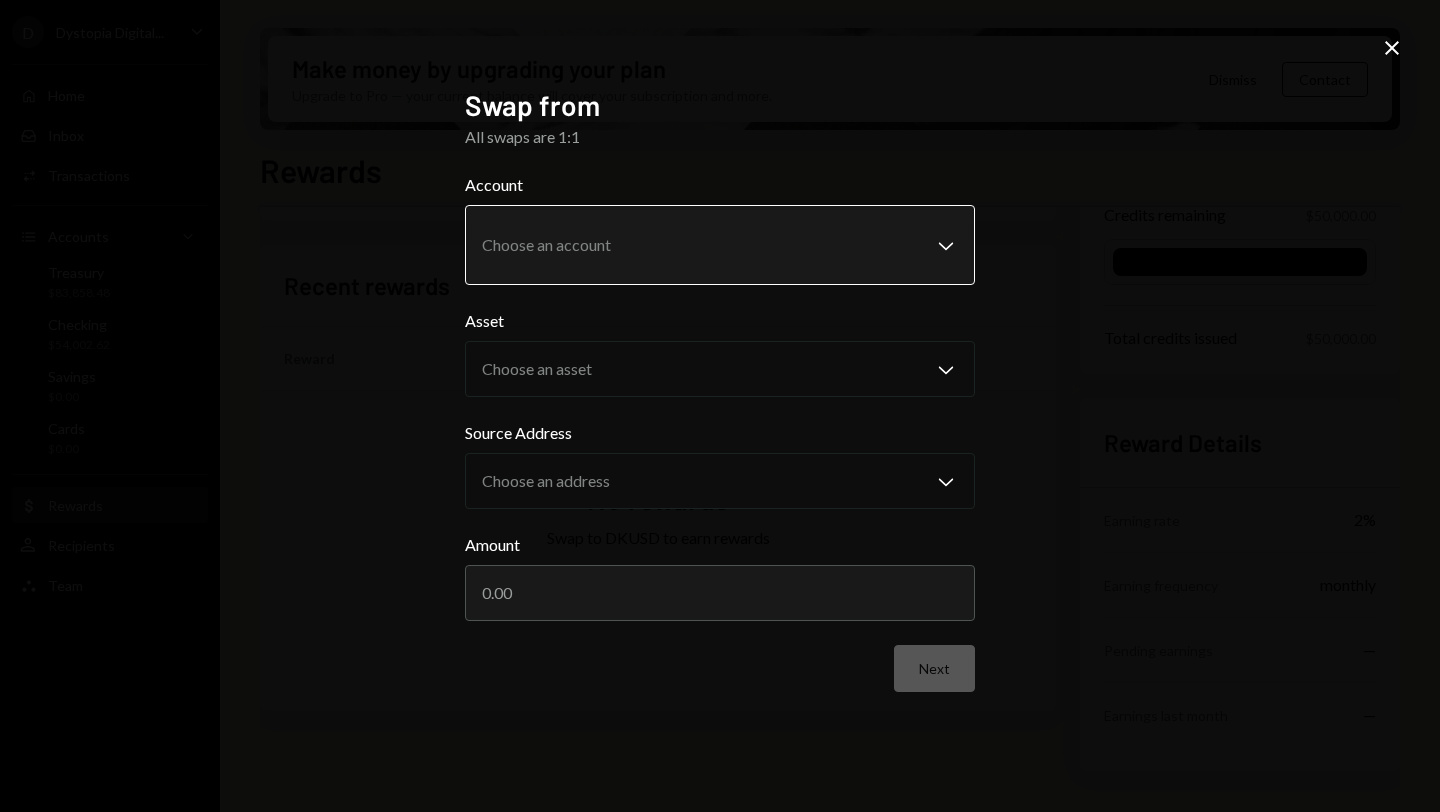 click on "**********" at bounding box center [720, 406] 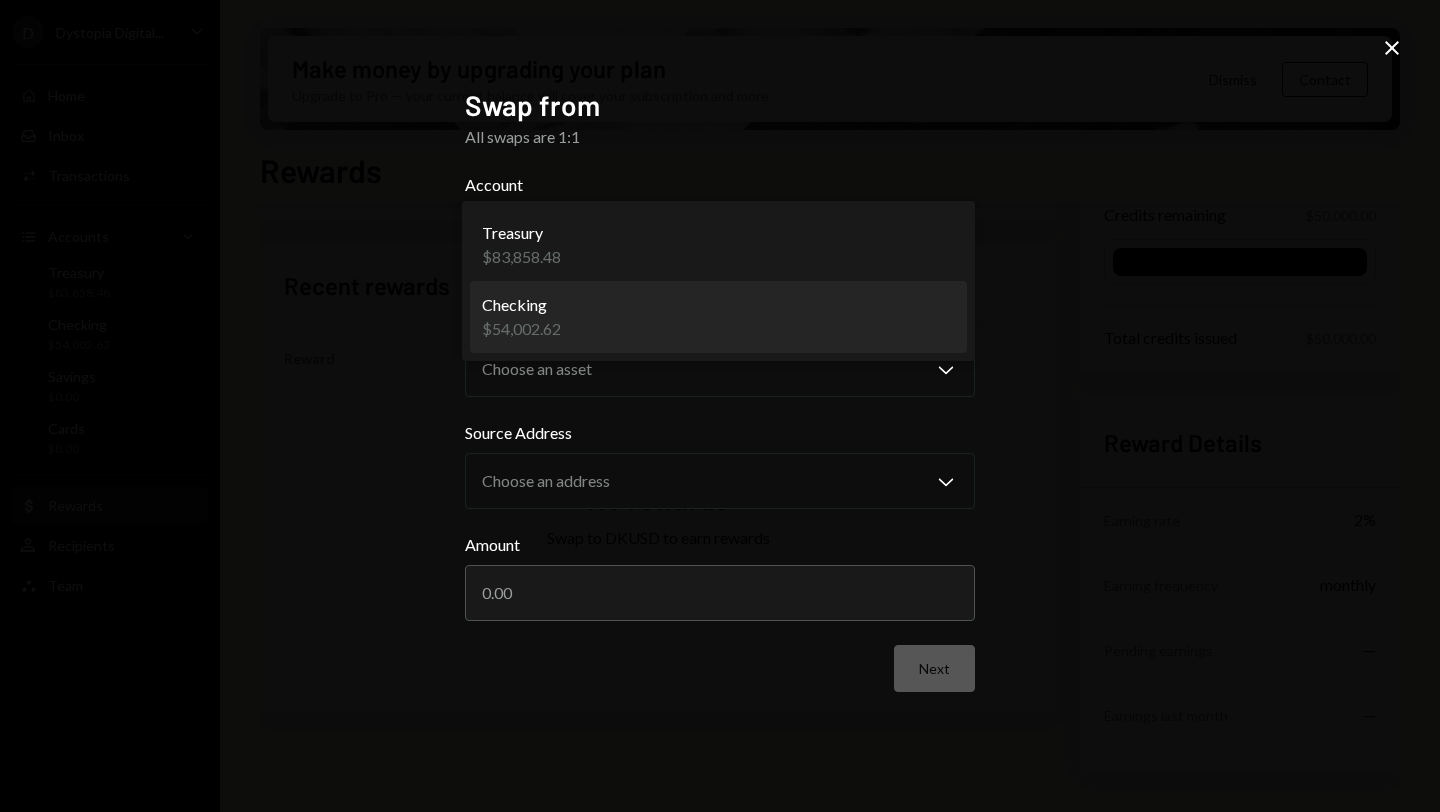 select on "**********" 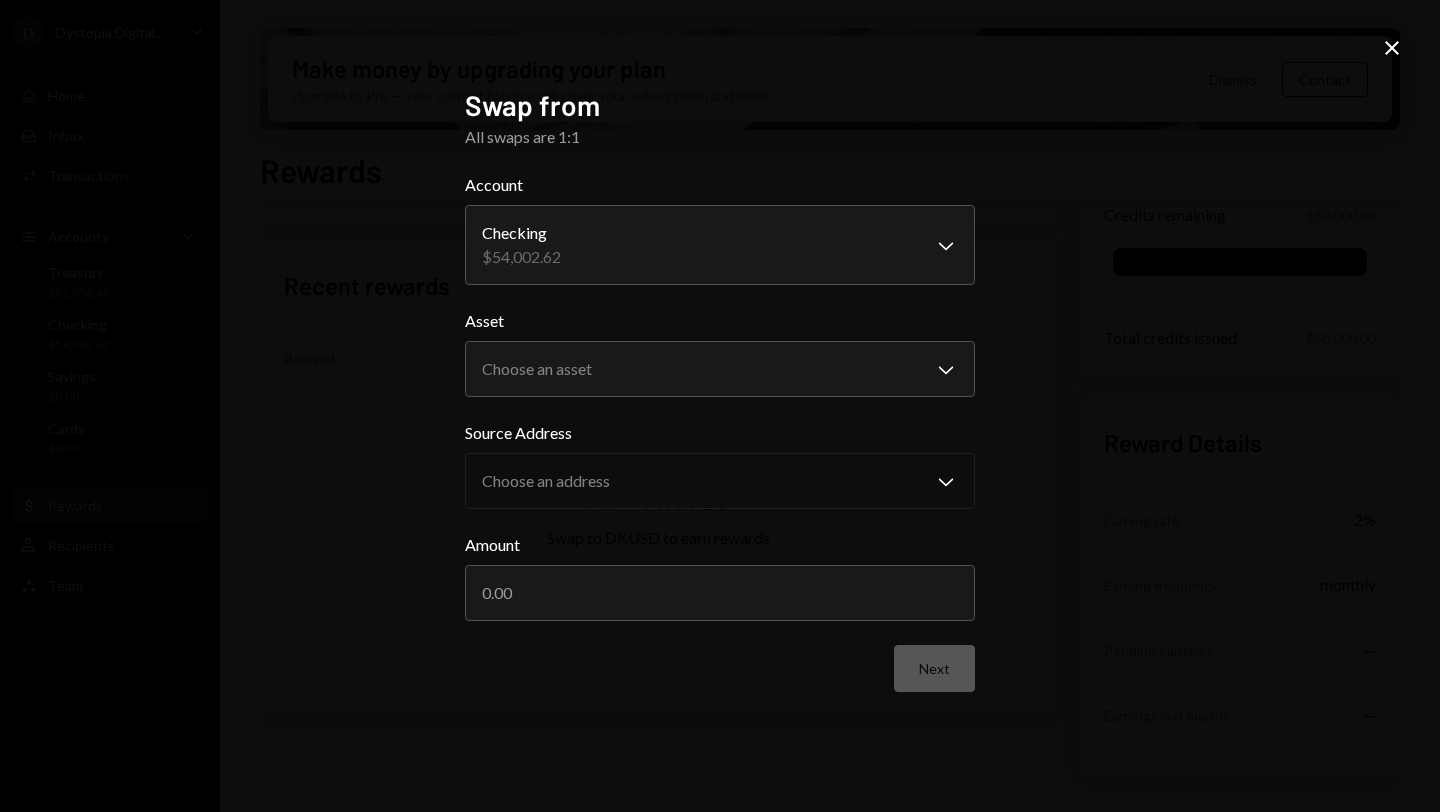 click on "Close" 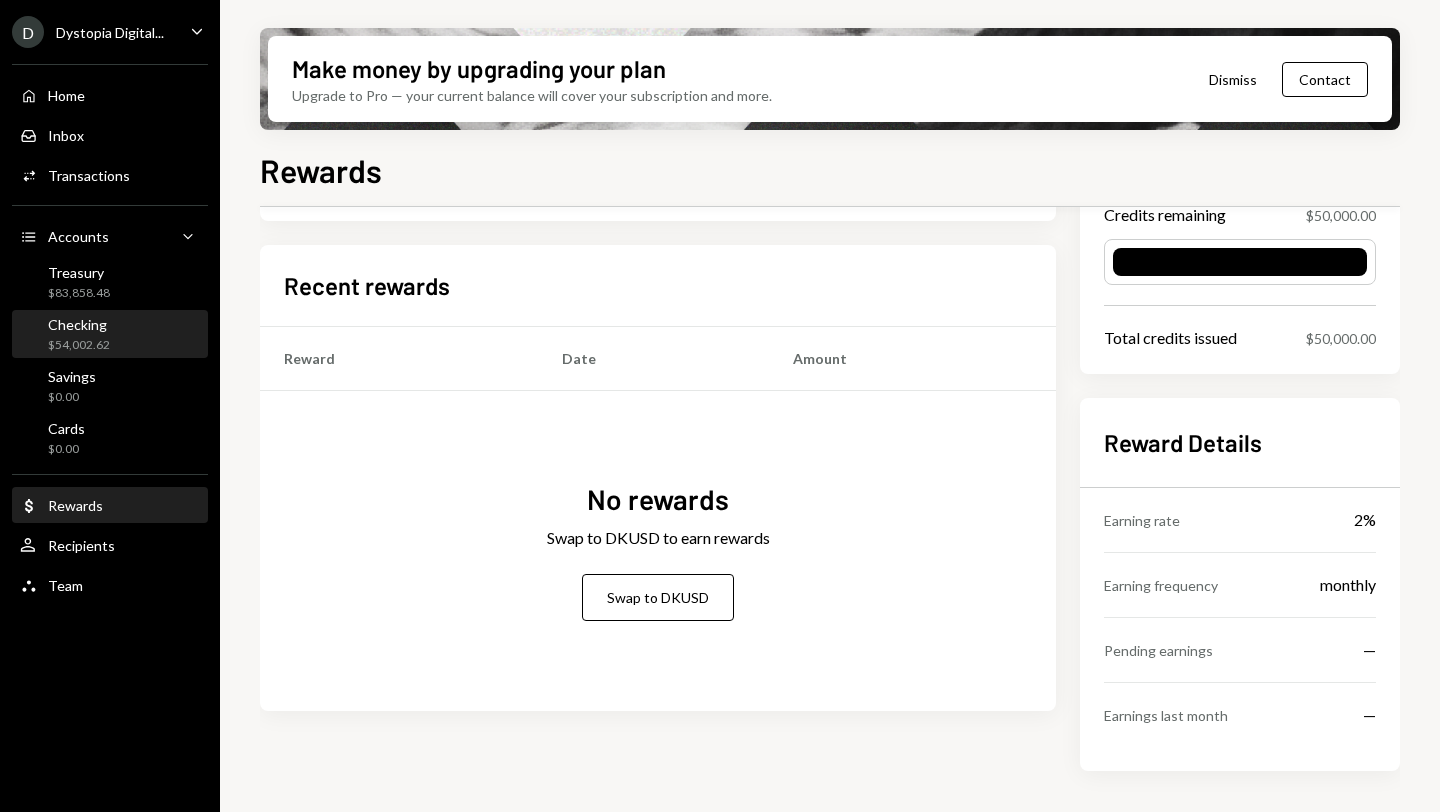 click on "Checking" at bounding box center (79, 324) 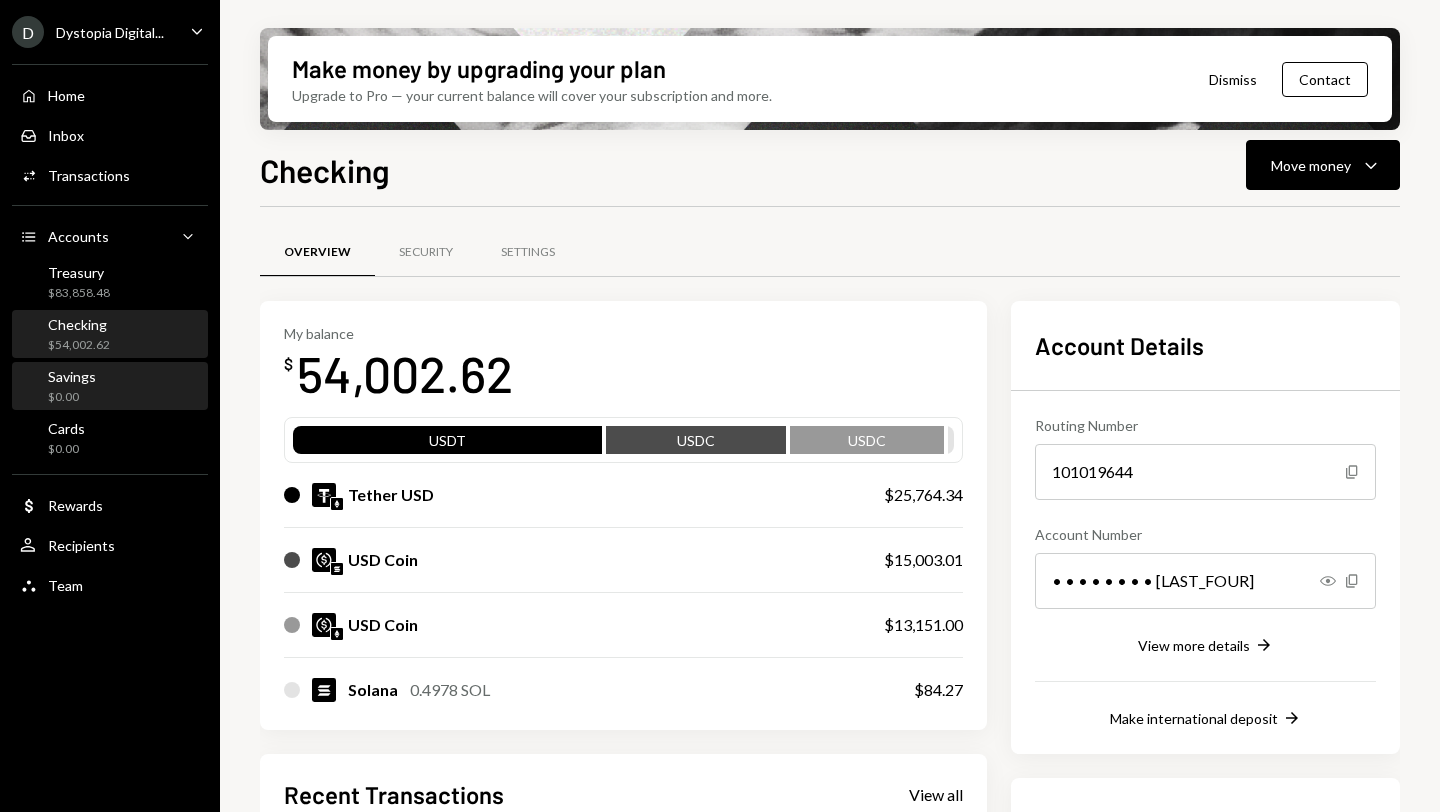click on "Savings $0.00" at bounding box center [72, 387] 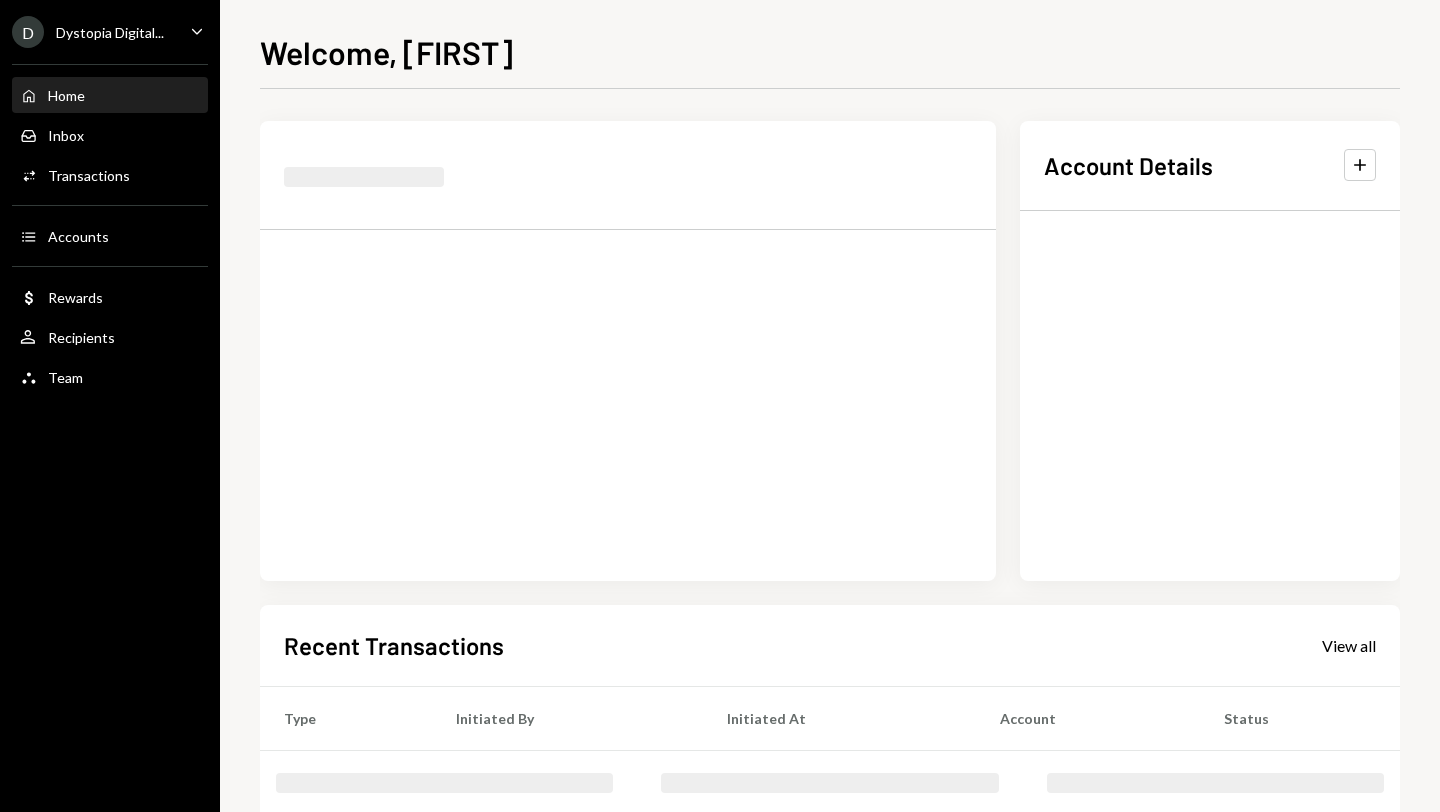 scroll, scrollTop: 0, scrollLeft: 0, axis: both 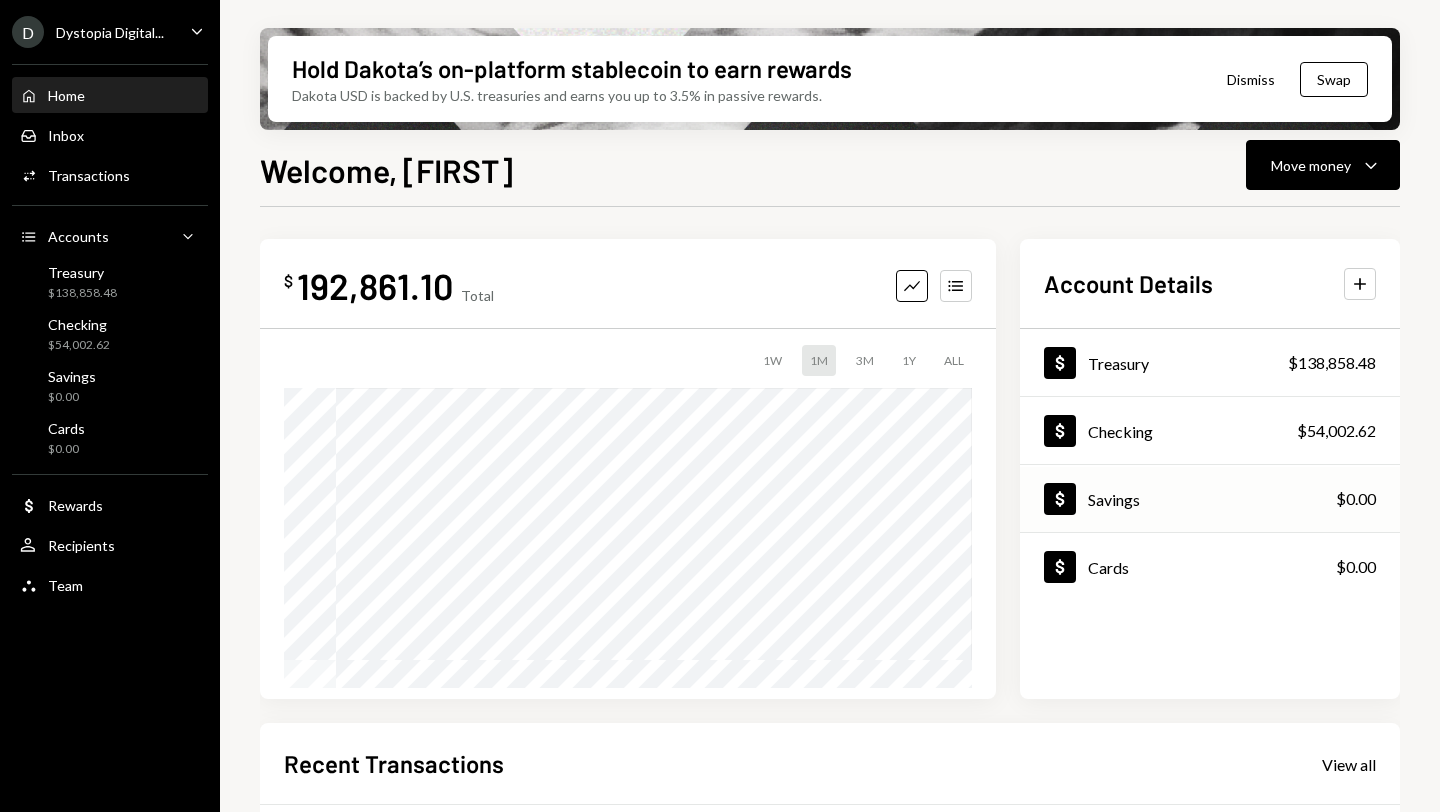 click on "Savings" at bounding box center [1114, 499] 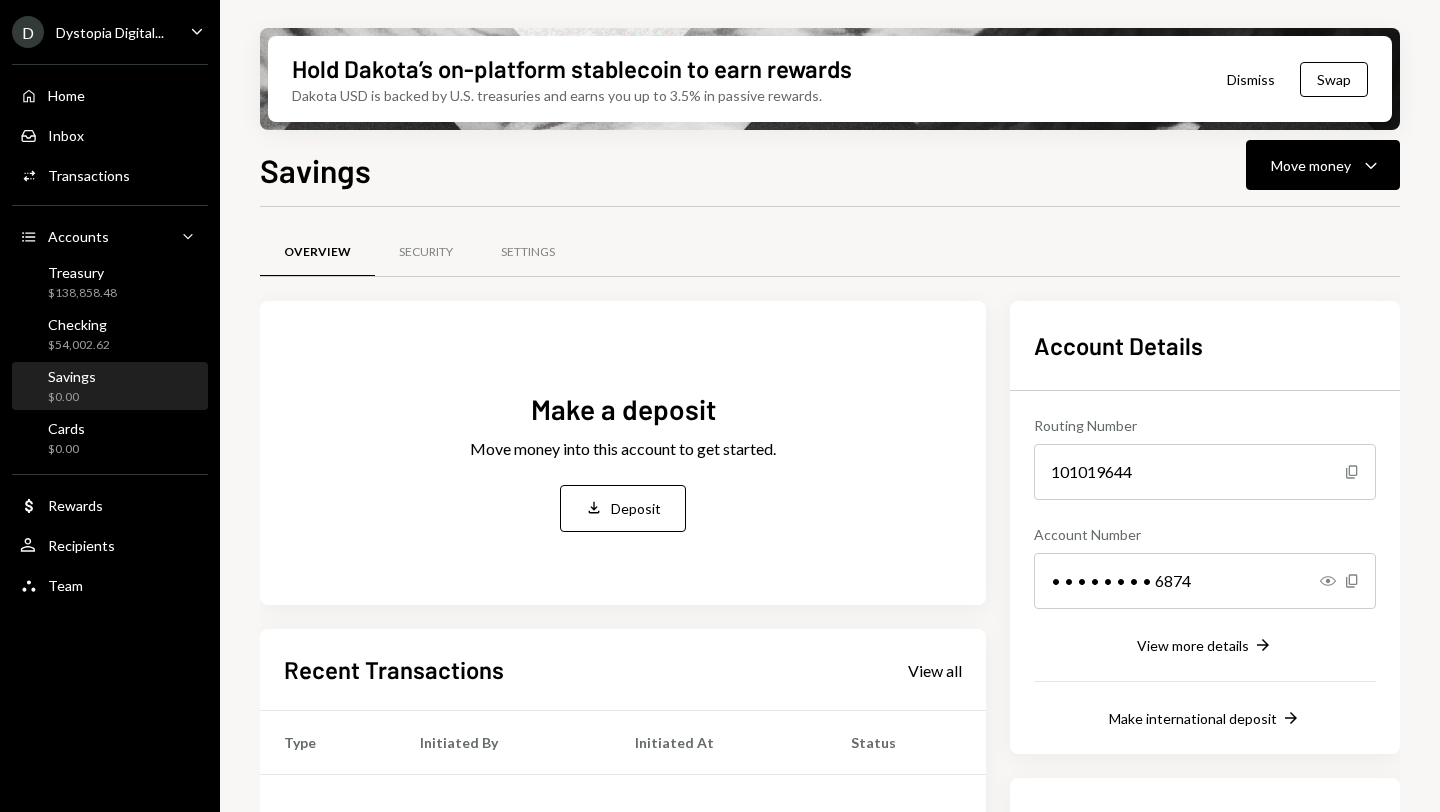 scroll, scrollTop: 300, scrollLeft: 0, axis: vertical 